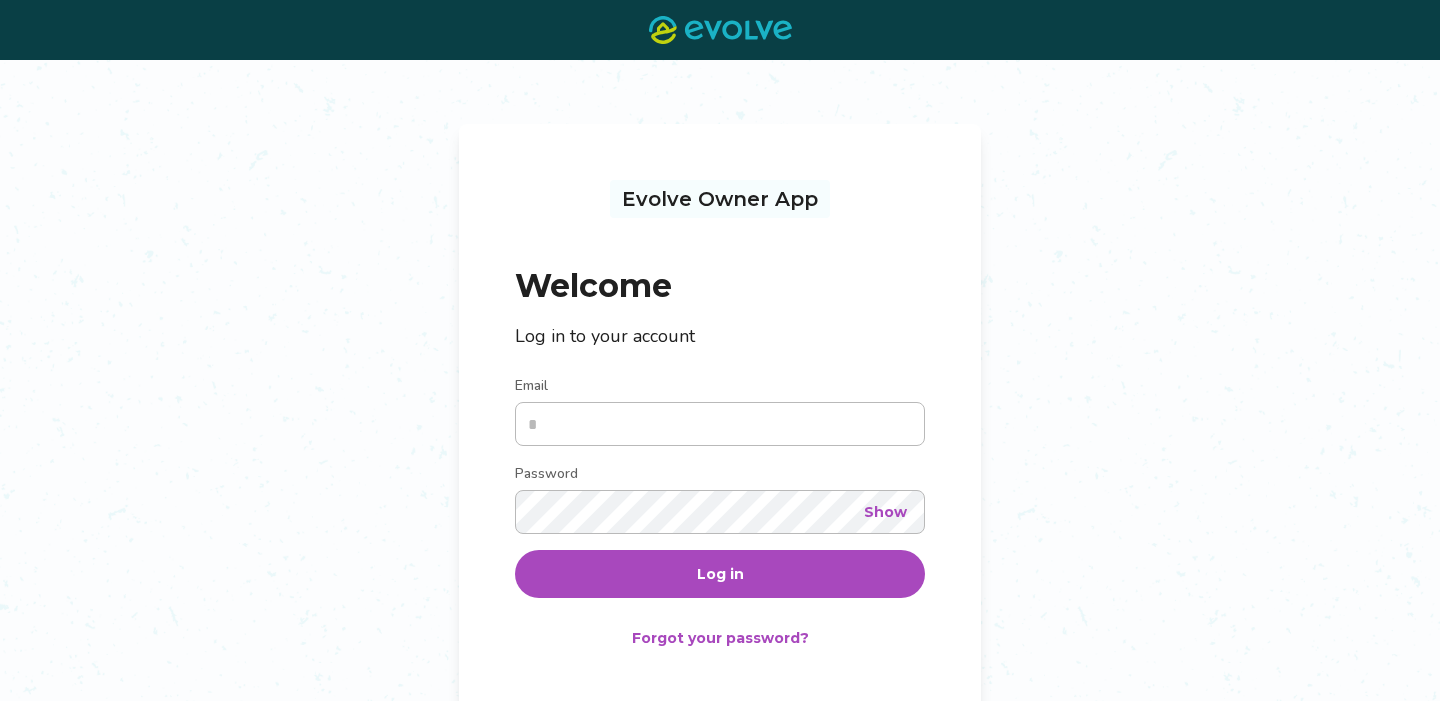 scroll, scrollTop: 0, scrollLeft: 0, axis: both 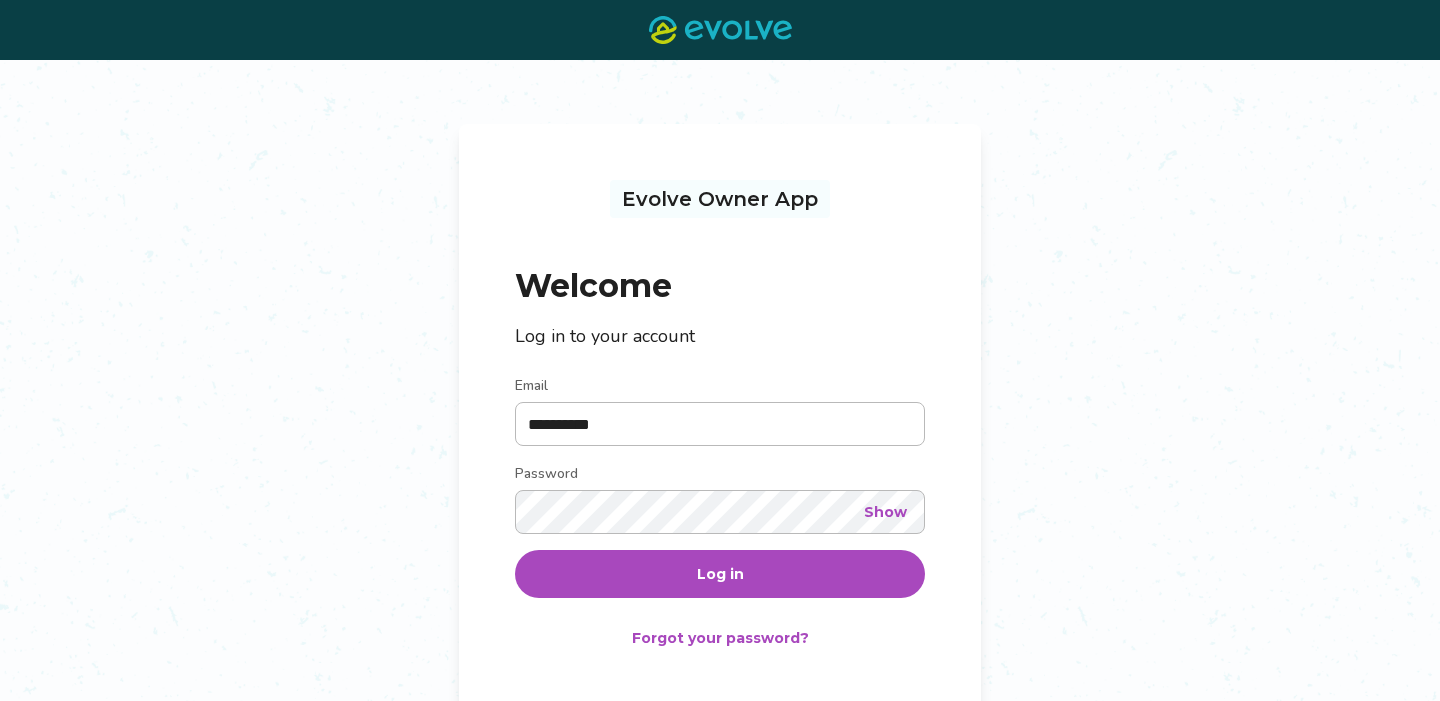 type on "**********" 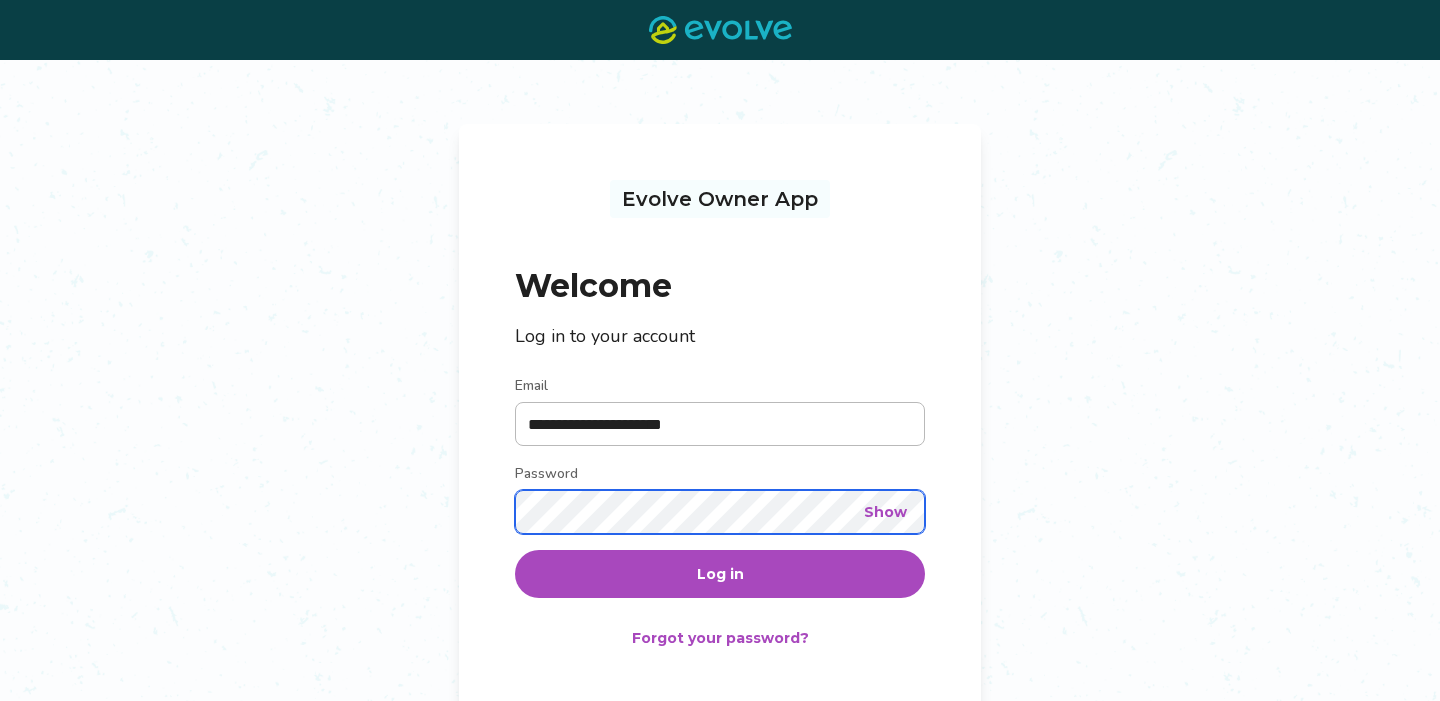 click on "Log in" at bounding box center [720, 574] 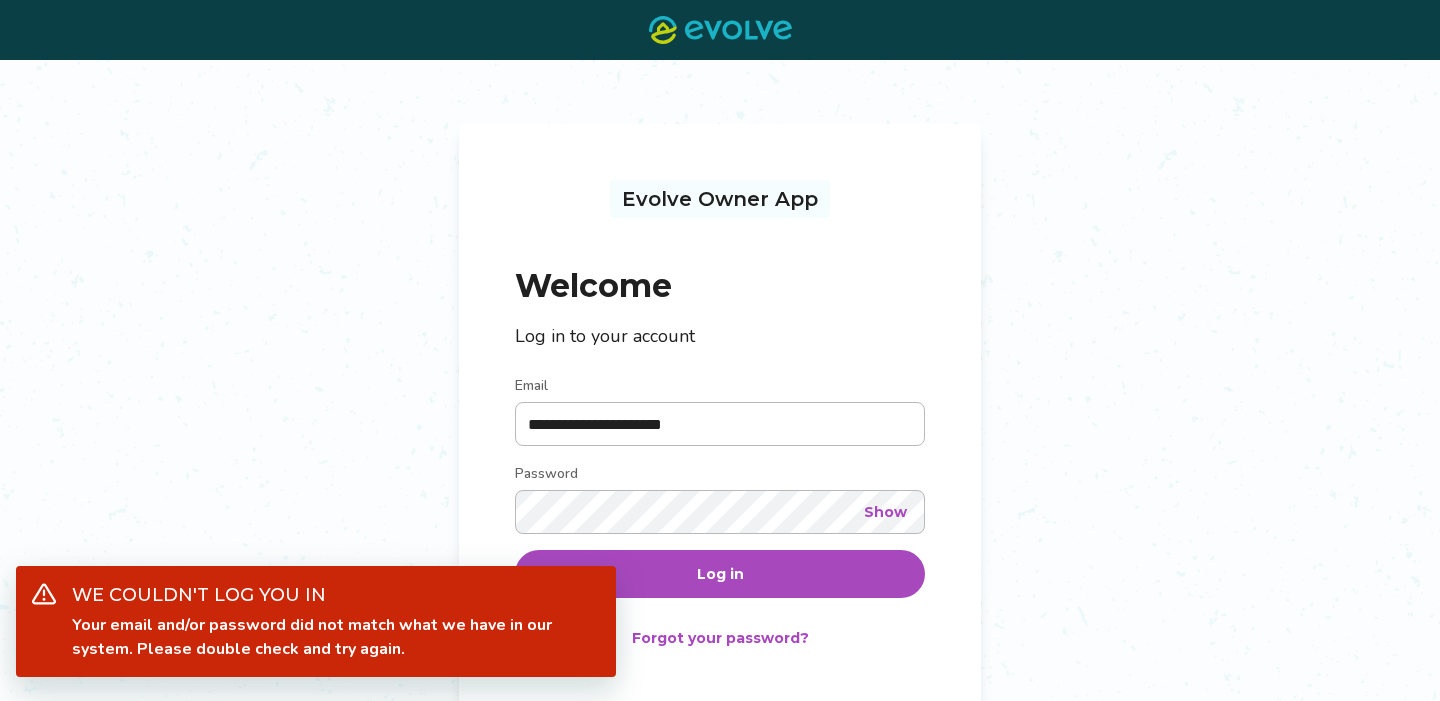 click on "**********" at bounding box center [720, 441] 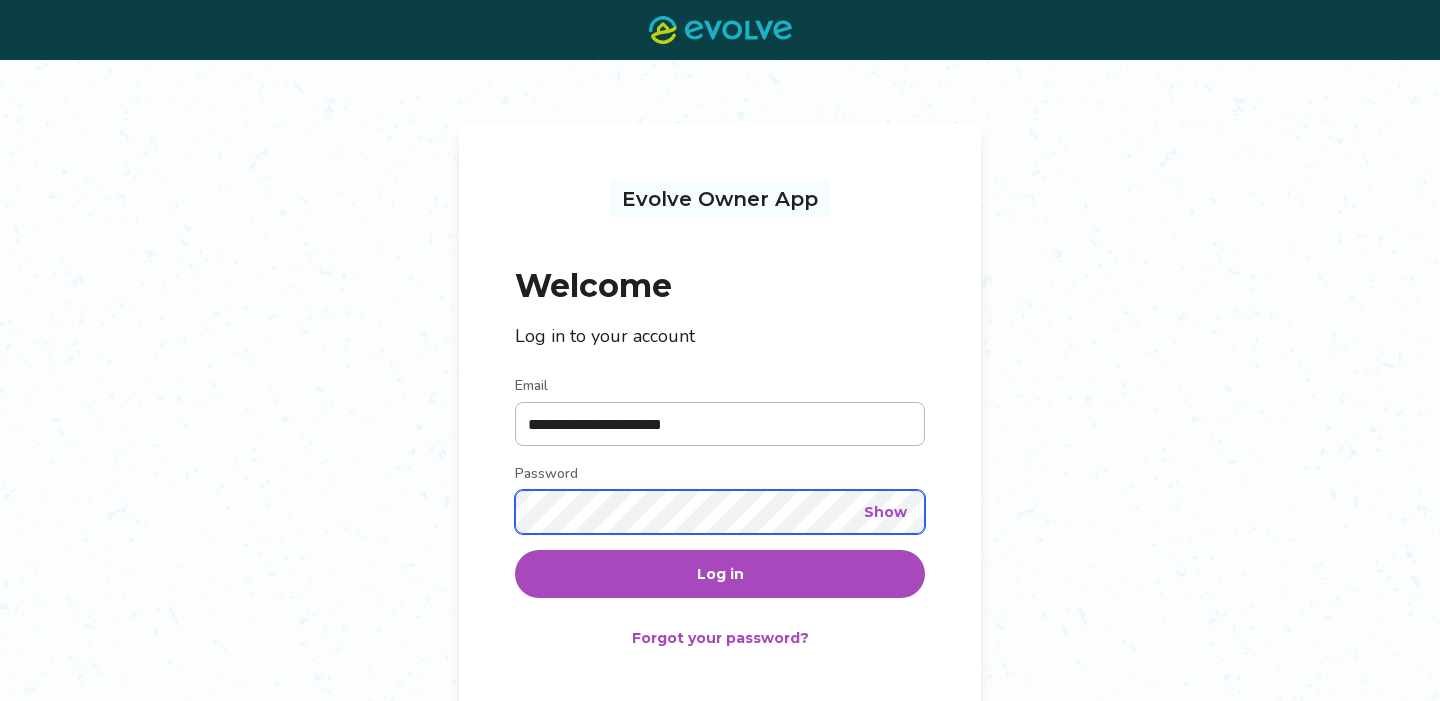 click on "Log in" at bounding box center [720, 574] 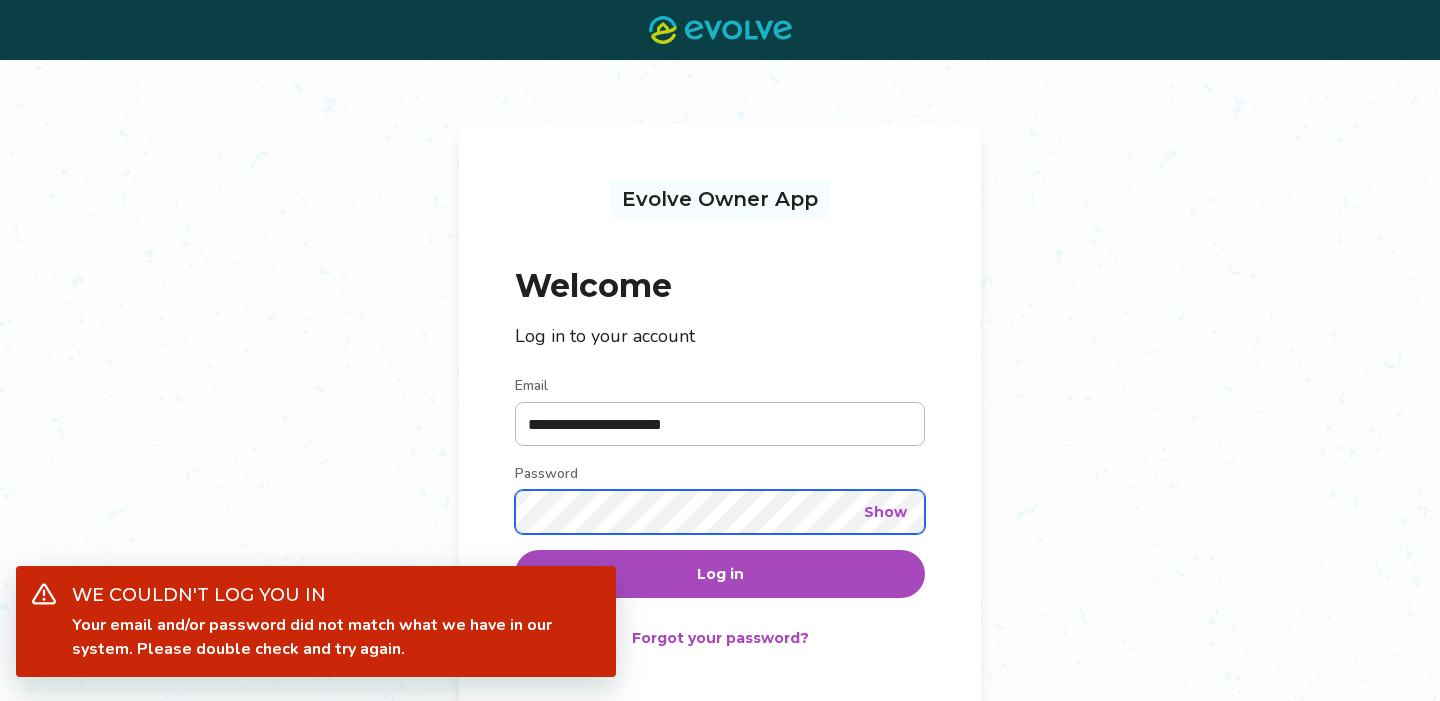 click on "Log in" at bounding box center [720, 574] 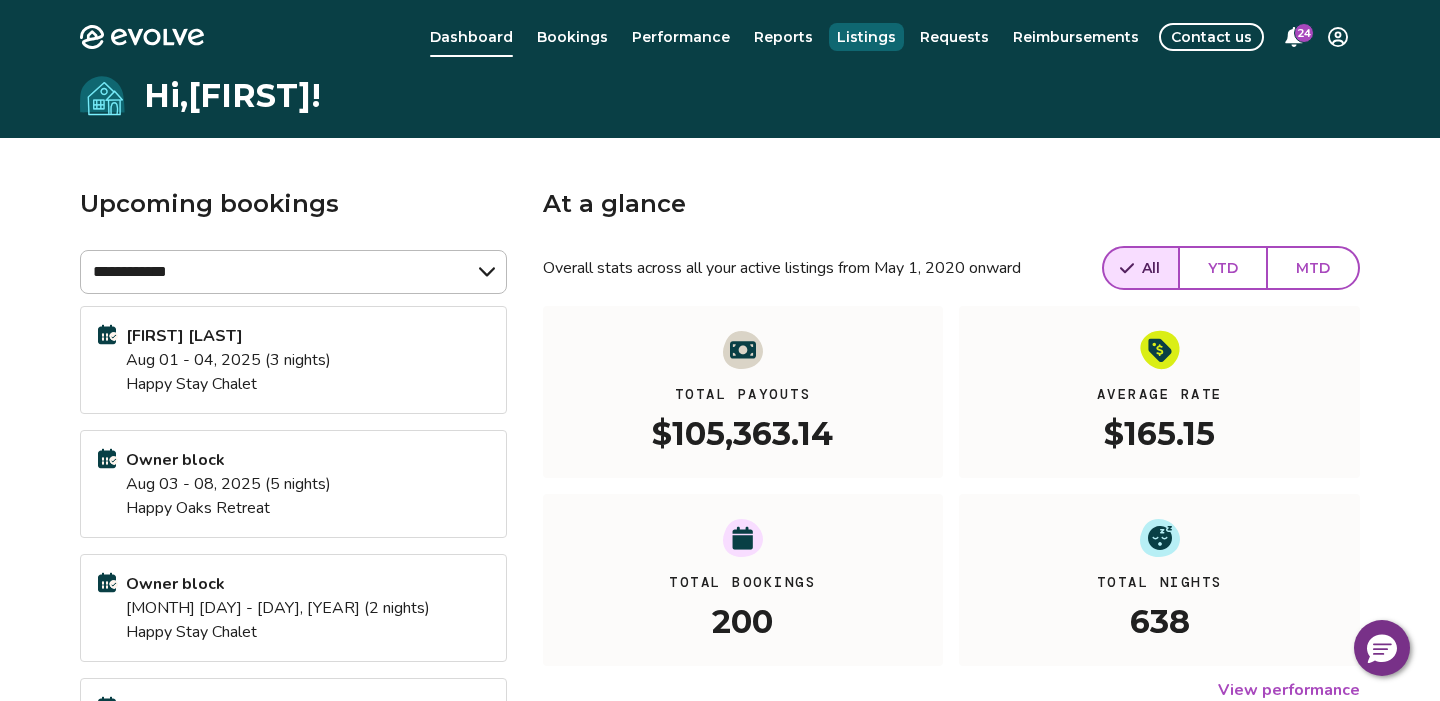 click on "Listings" at bounding box center (866, 37) 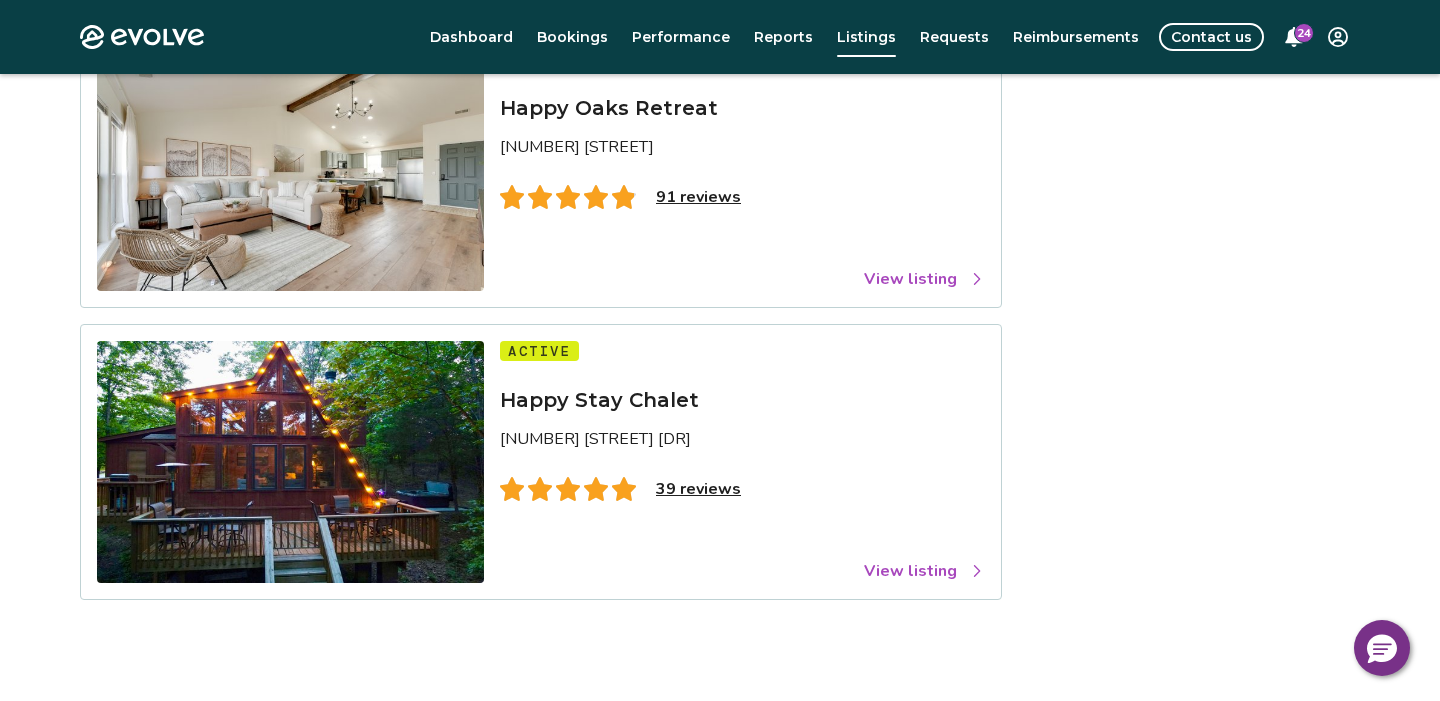 scroll, scrollTop: 405, scrollLeft: 0, axis: vertical 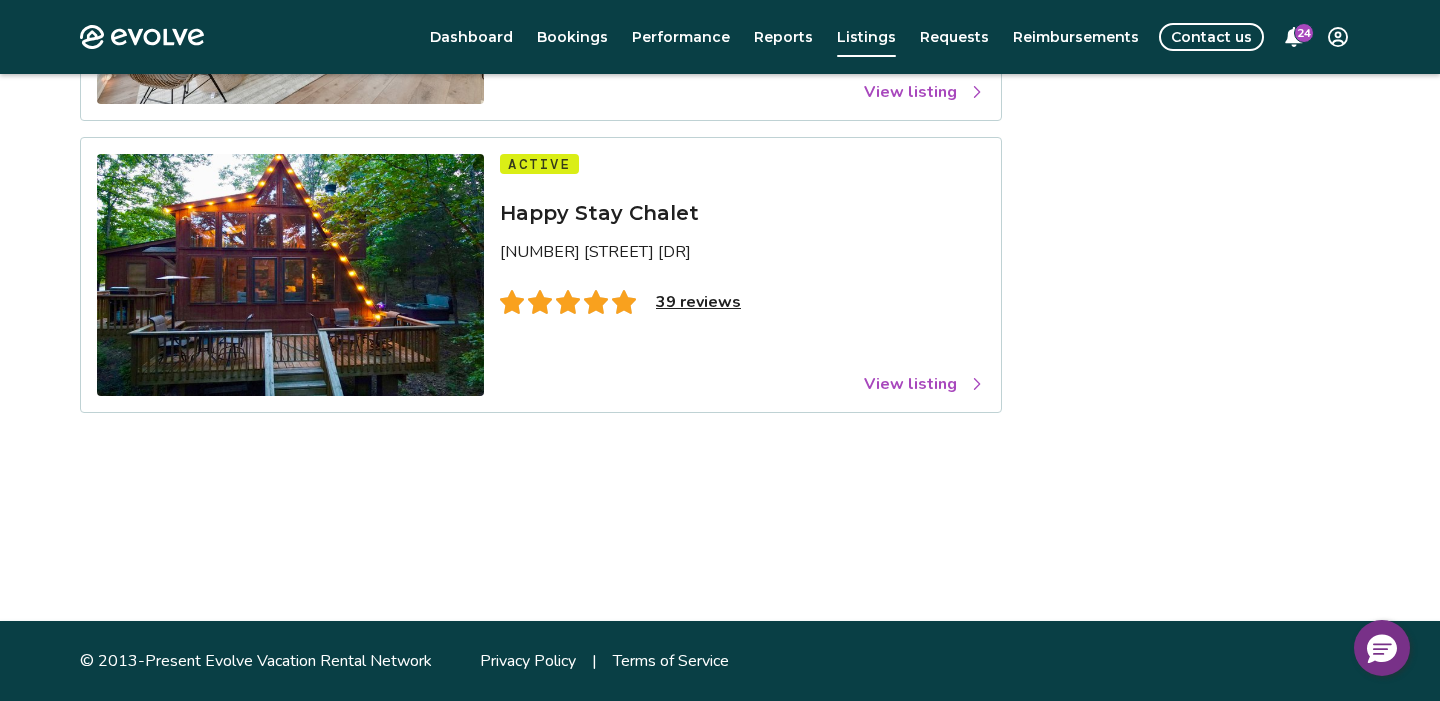 click on "View listing" at bounding box center [924, 384] 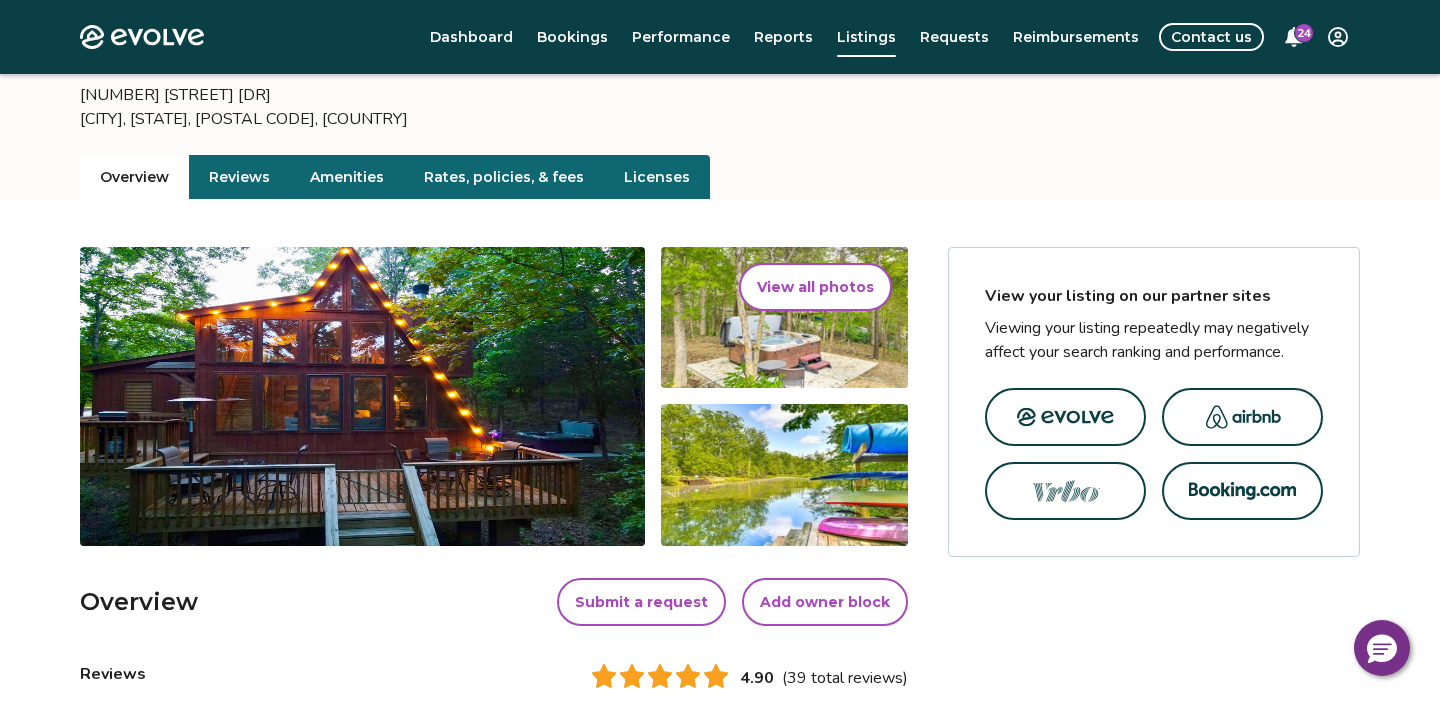scroll, scrollTop: 149, scrollLeft: 0, axis: vertical 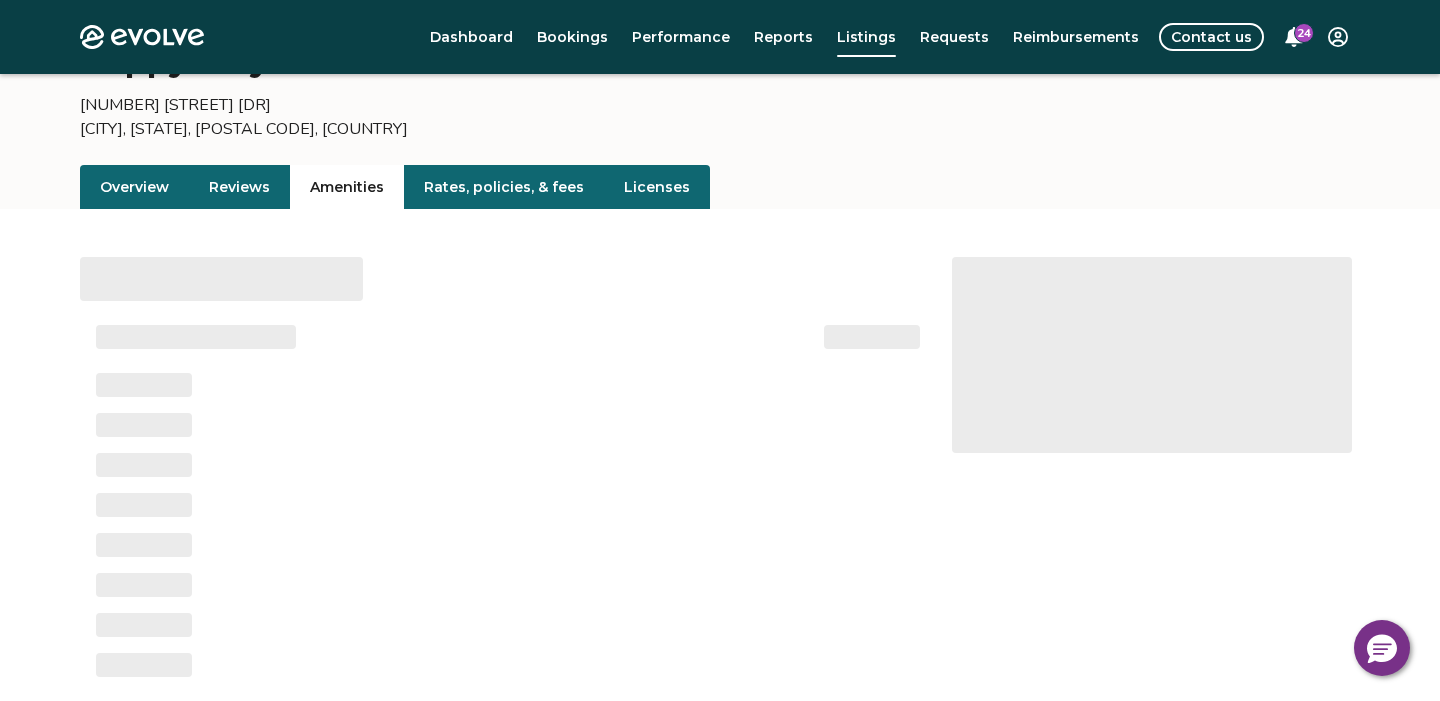 click on "Amenities" at bounding box center (347, 187) 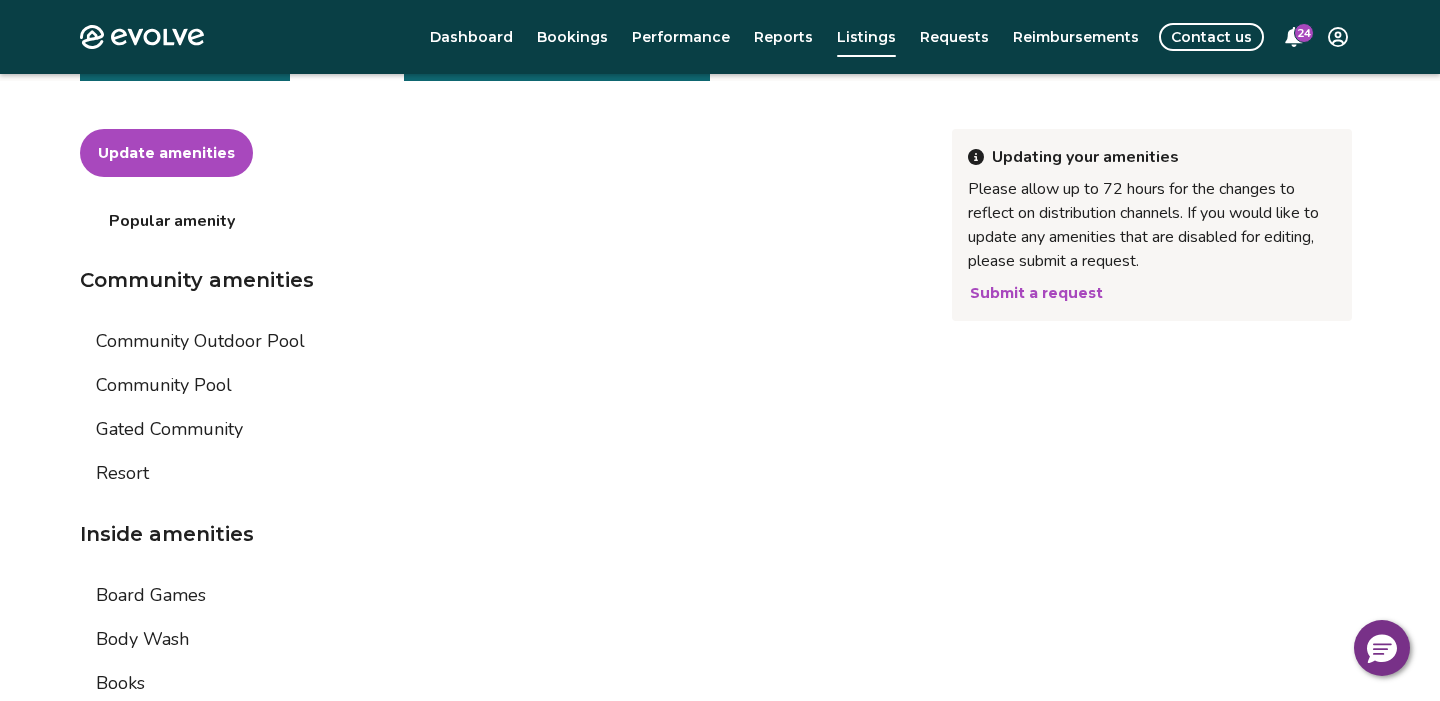 scroll, scrollTop: 285, scrollLeft: 0, axis: vertical 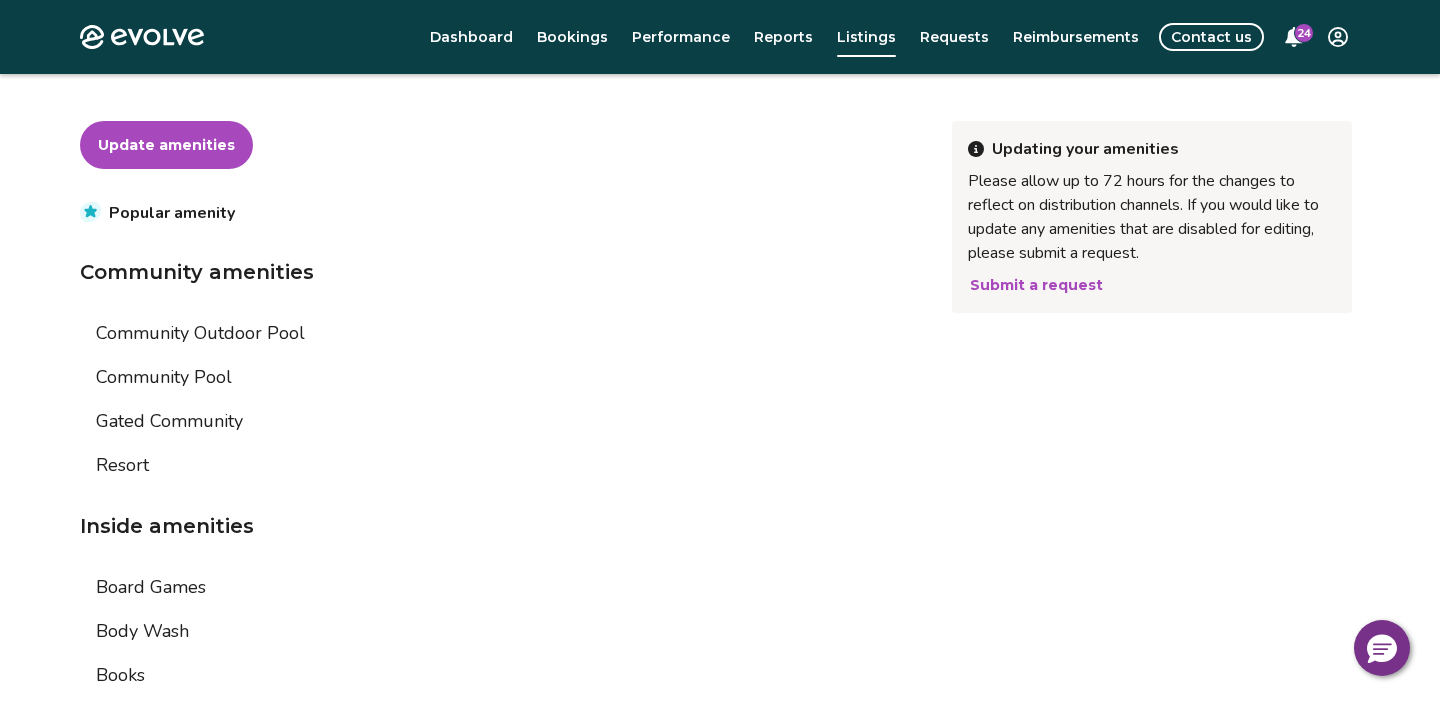 click on "Update amenities" at bounding box center (166, 145) 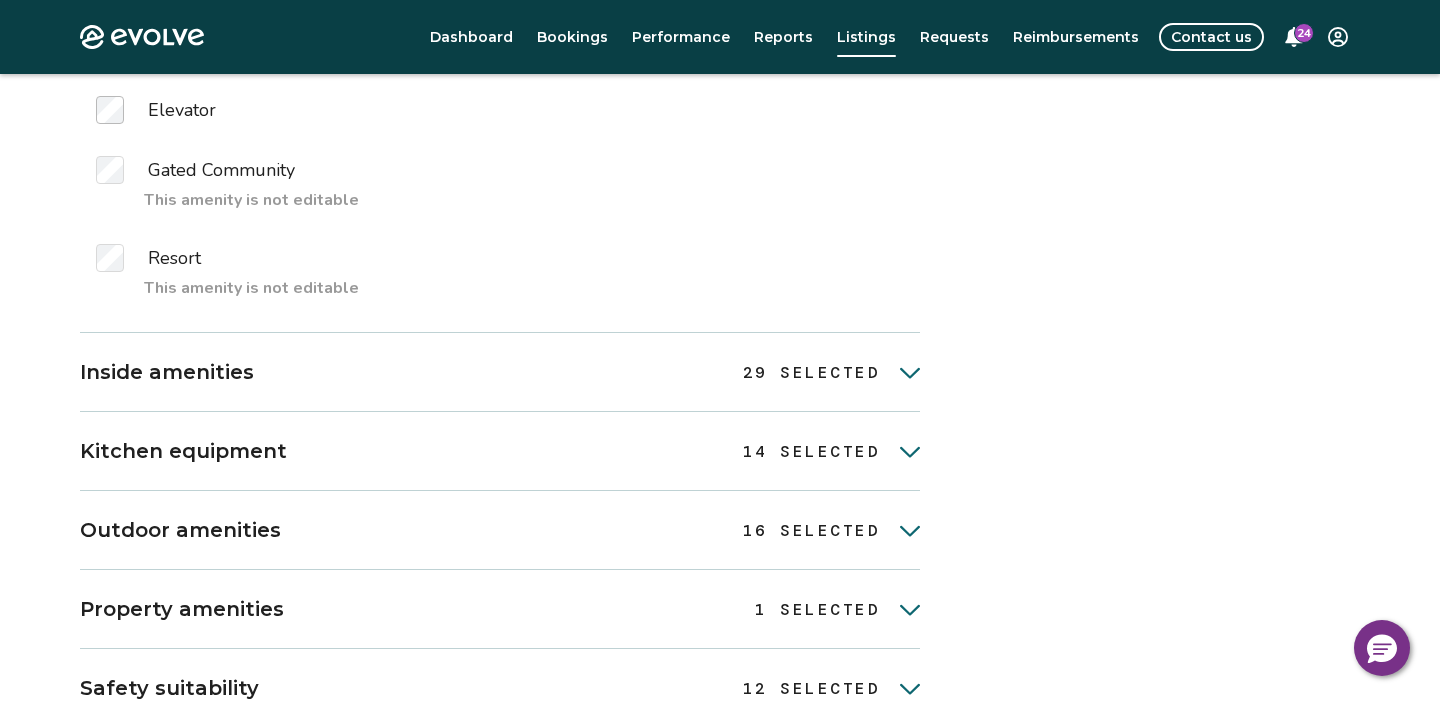 scroll, scrollTop: 815, scrollLeft: 0, axis: vertical 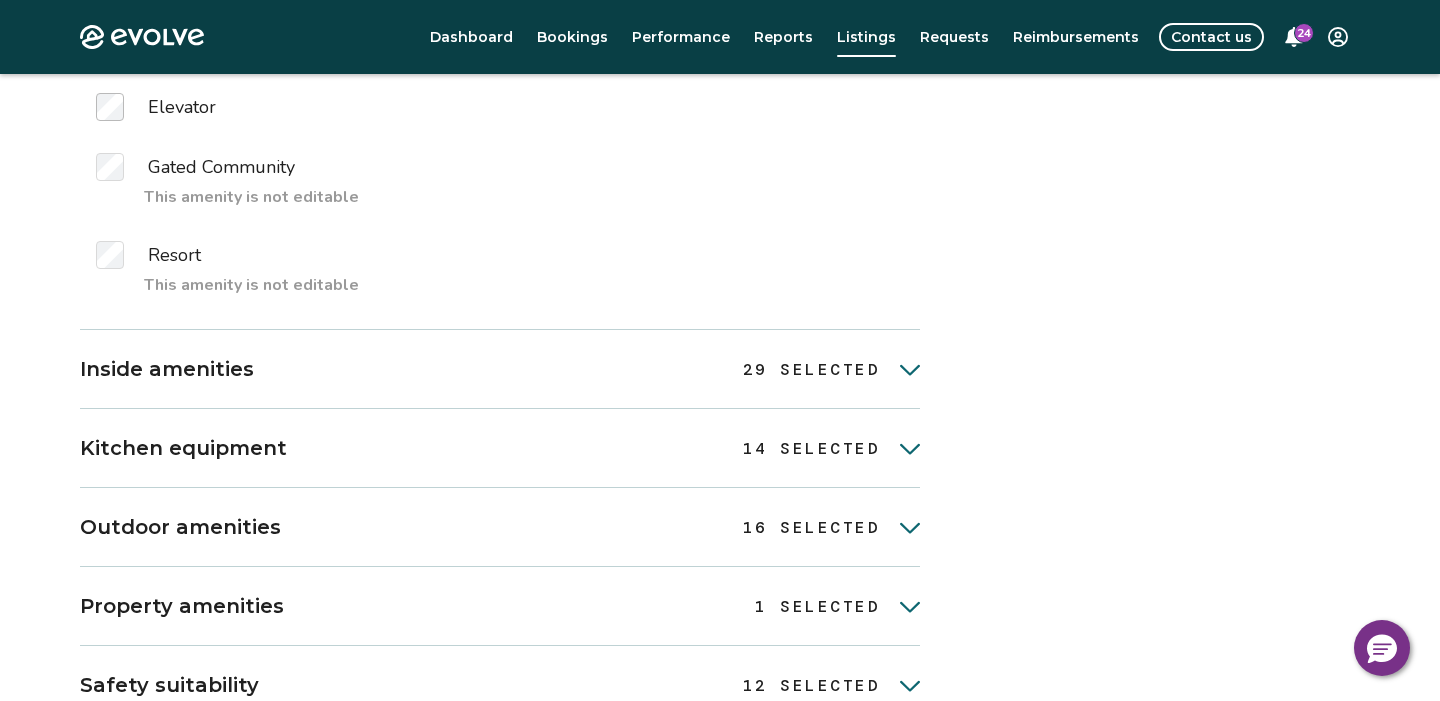 click 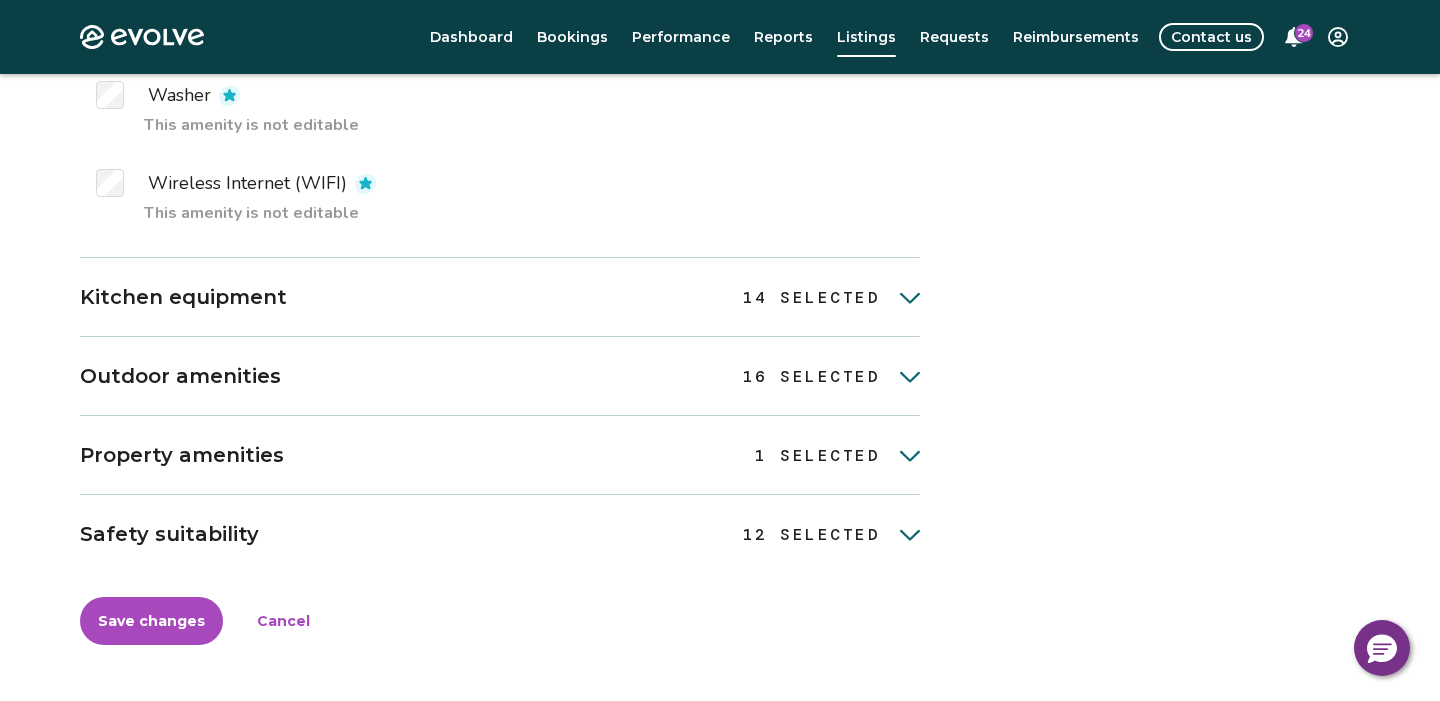scroll, scrollTop: 3651, scrollLeft: 0, axis: vertical 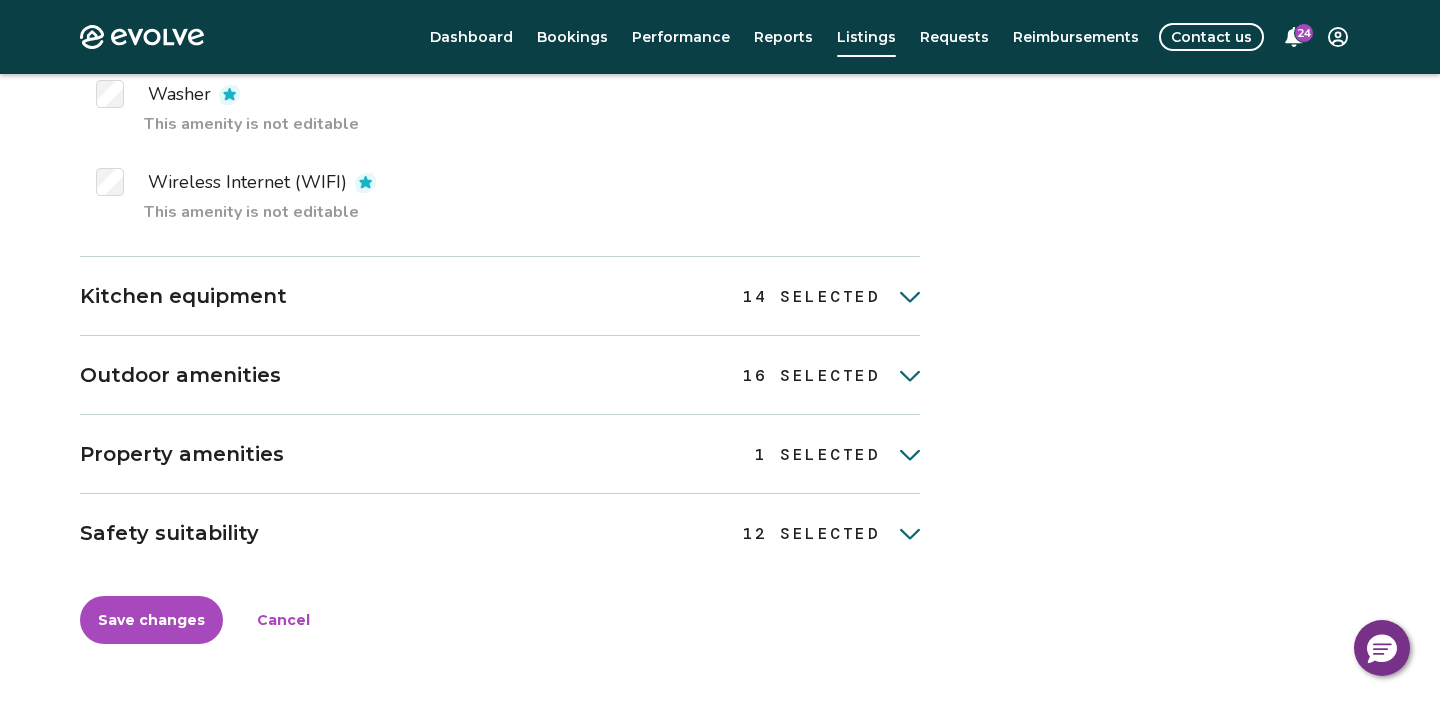 click 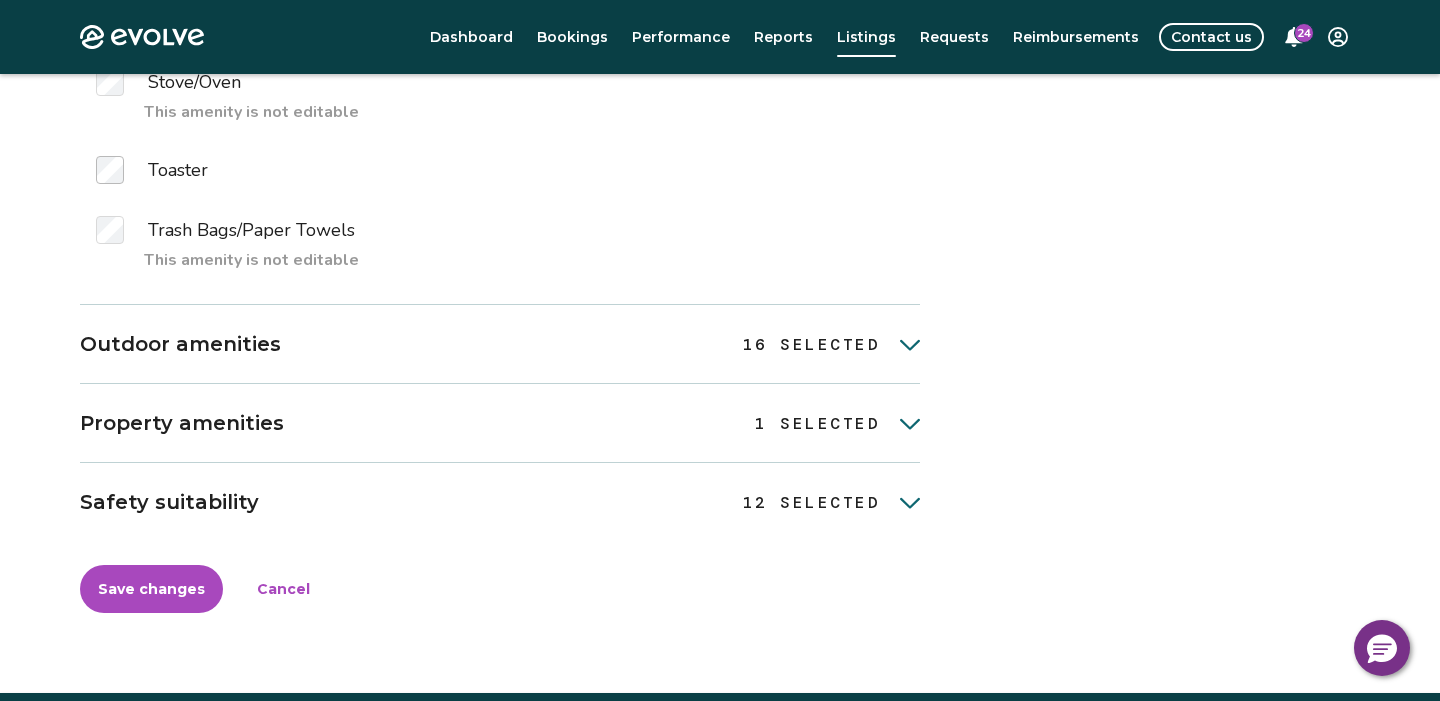 scroll, scrollTop: 4799, scrollLeft: 0, axis: vertical 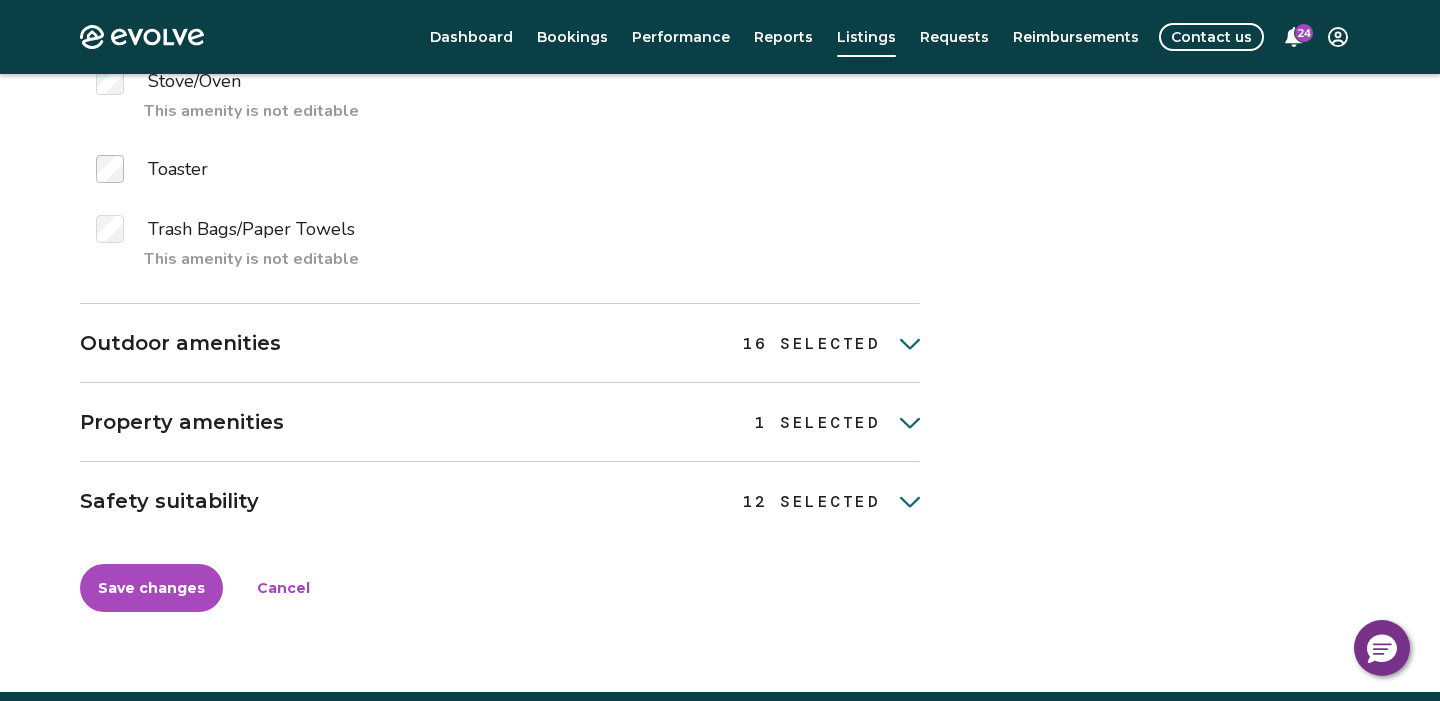 click 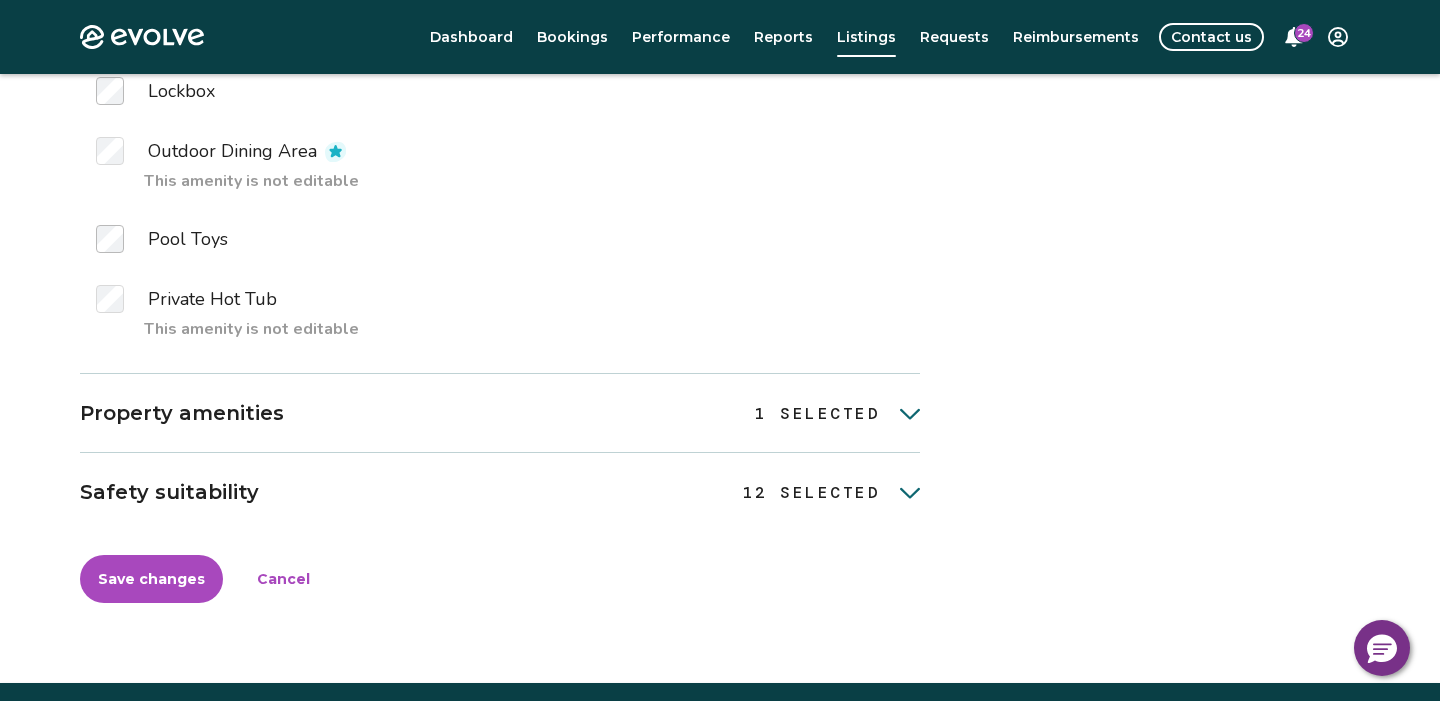 scroll, scrollTop: 6132, scrollLeft: 0, axis: vertical 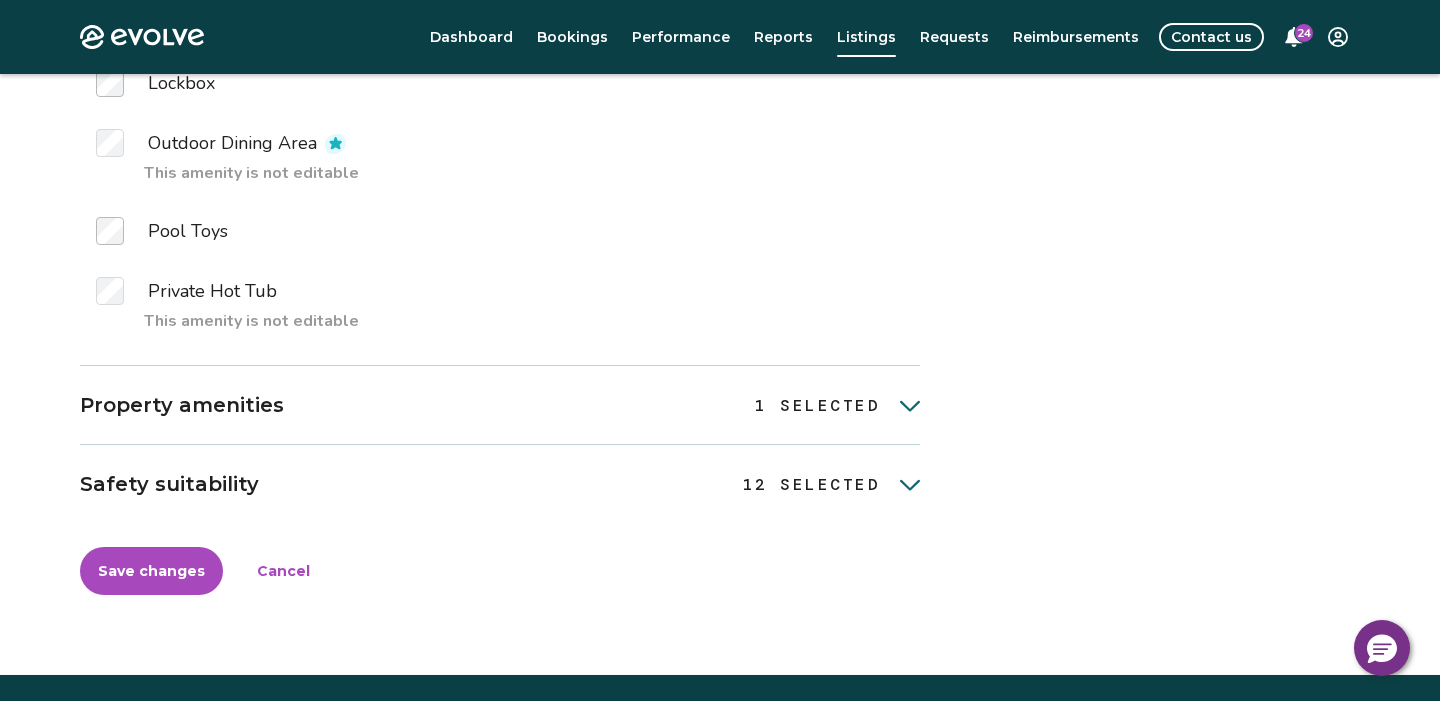 click 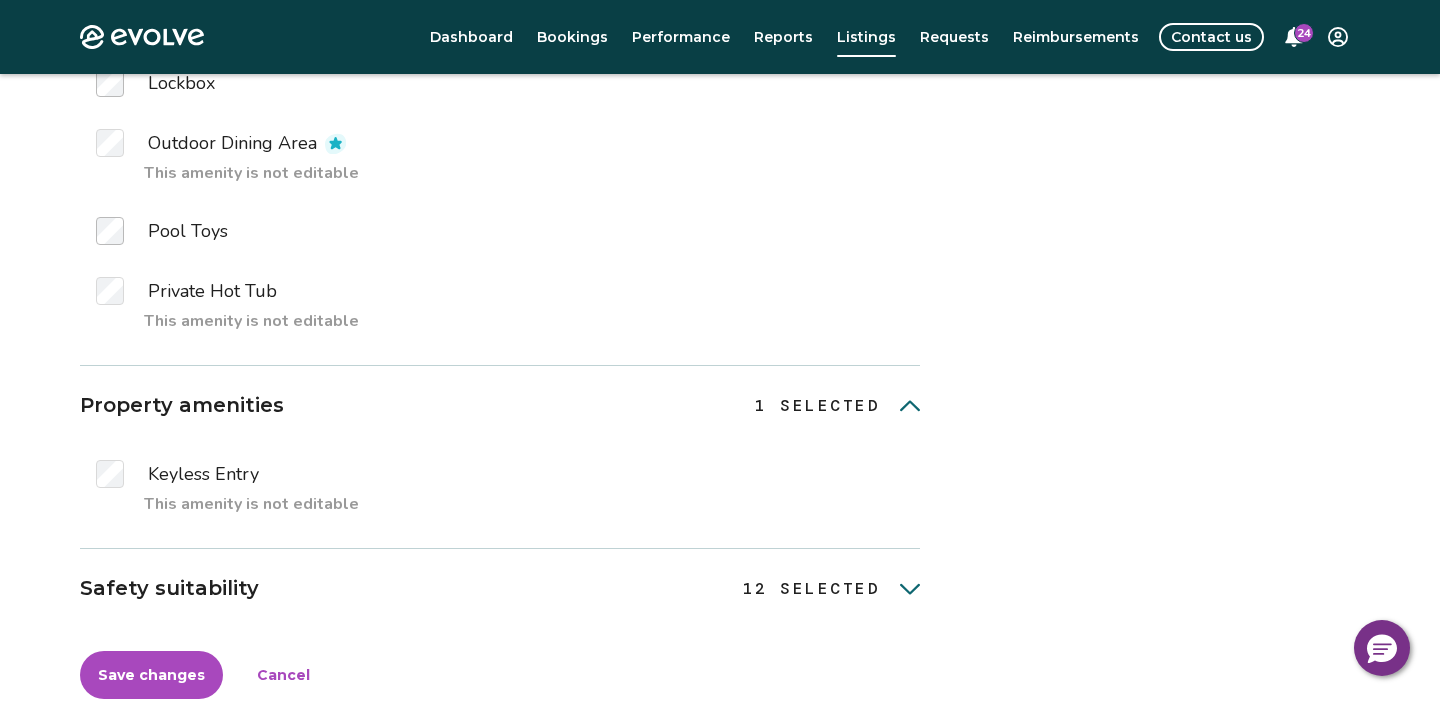 scroll, scrollTop: 6290, scrollLeft: 0, axis: vertical 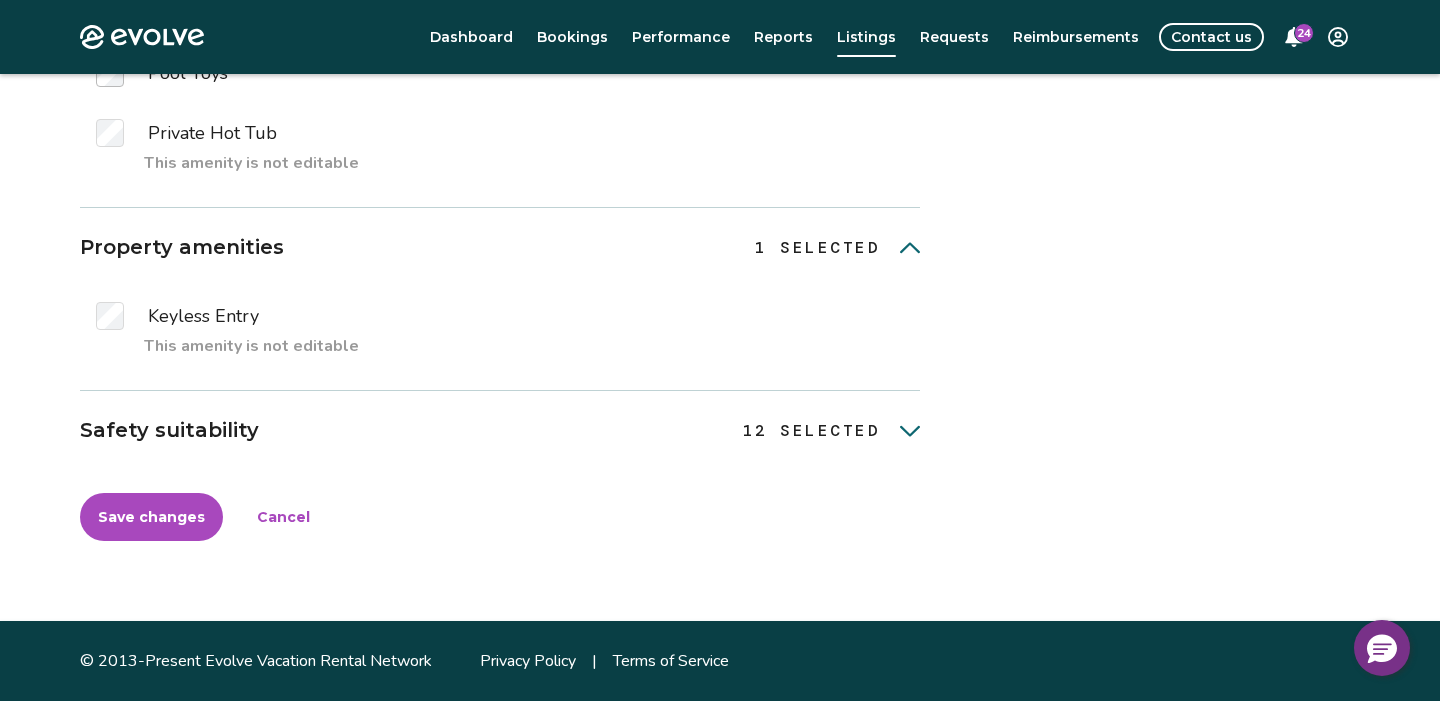 click 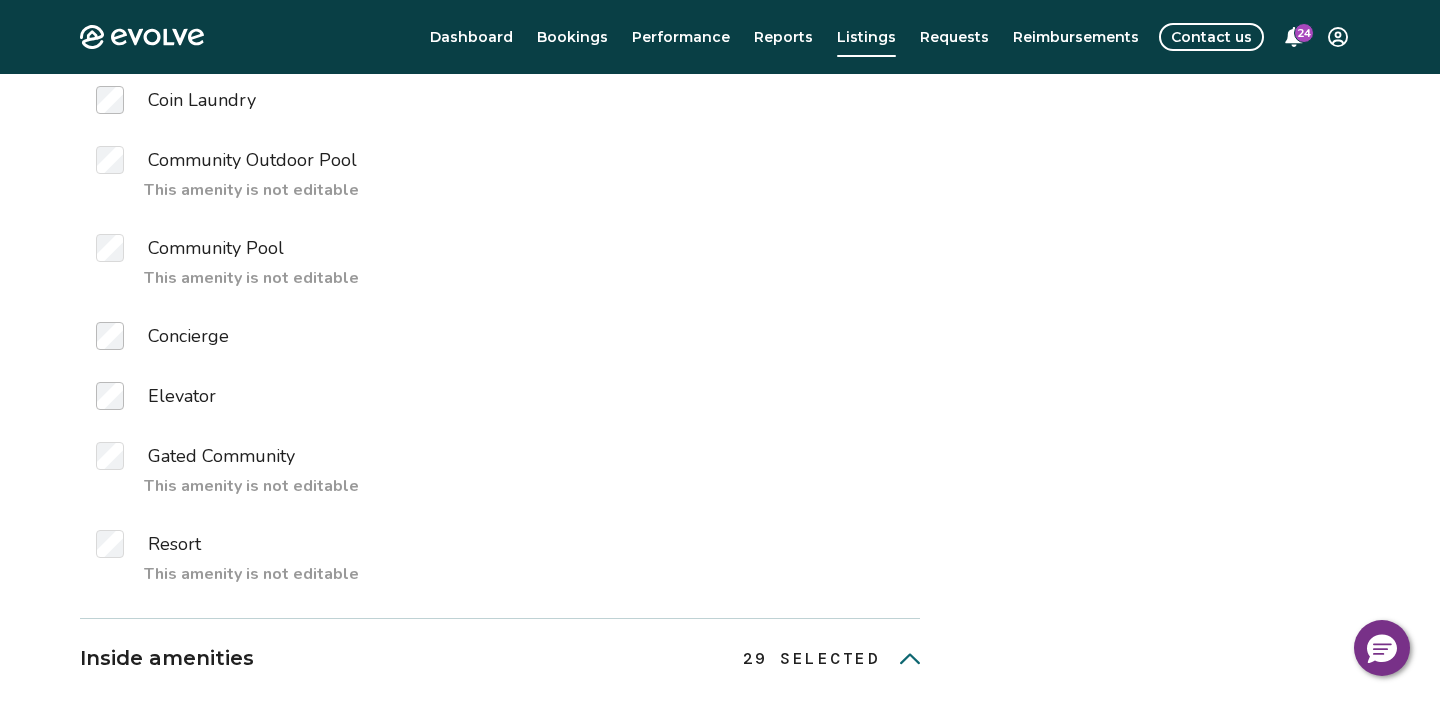 scroll, scrollTop: 0, scrollLeft: 0, axis: both 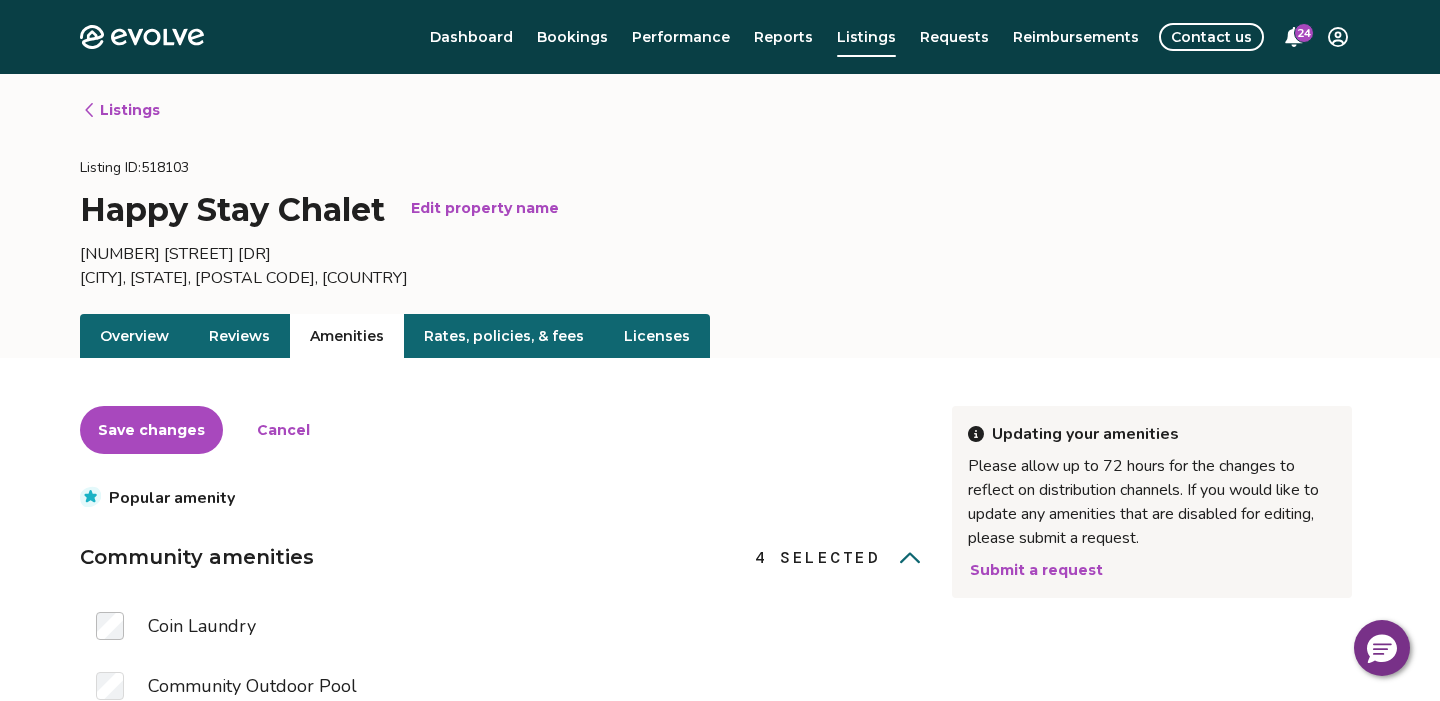 click on "Rates, policies, & fees" at bounding box center (504, 336) 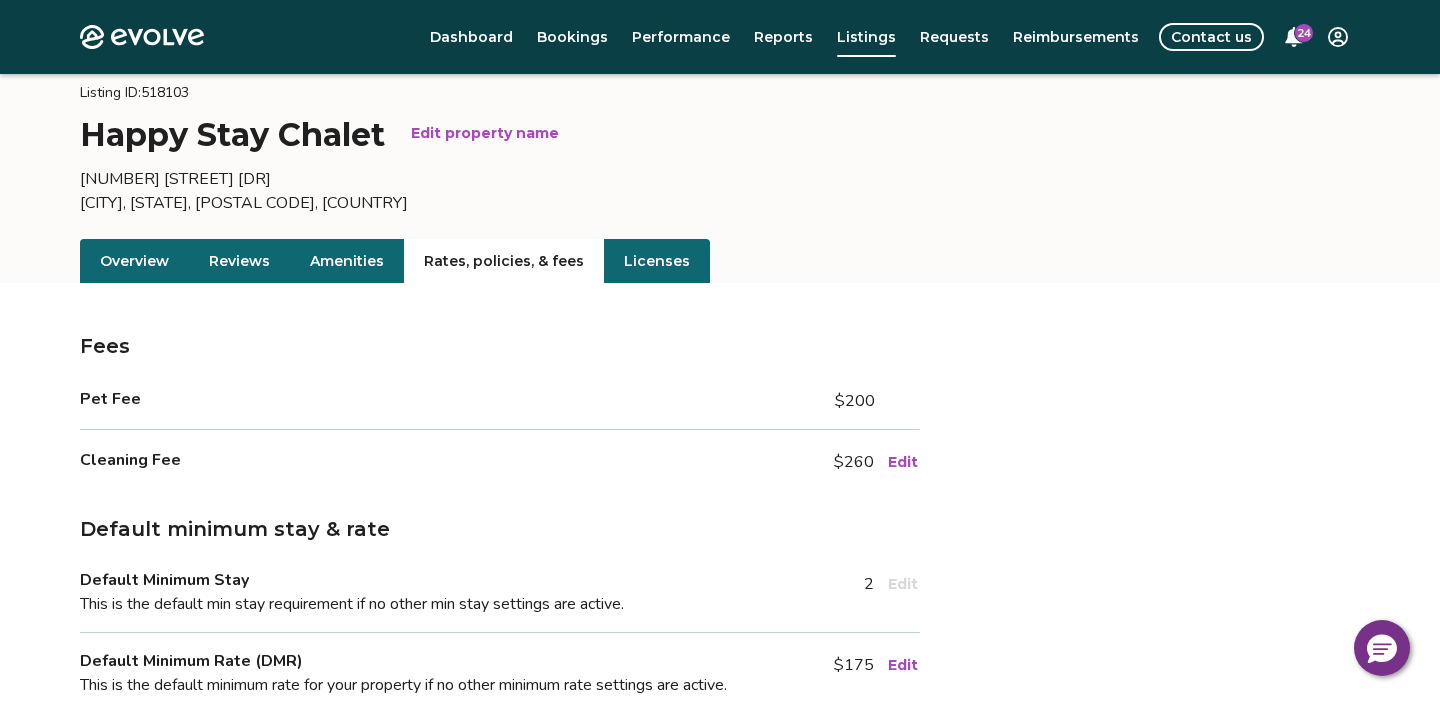 scroll, scrollTop: 0, scrollLeft: 0, axis: both 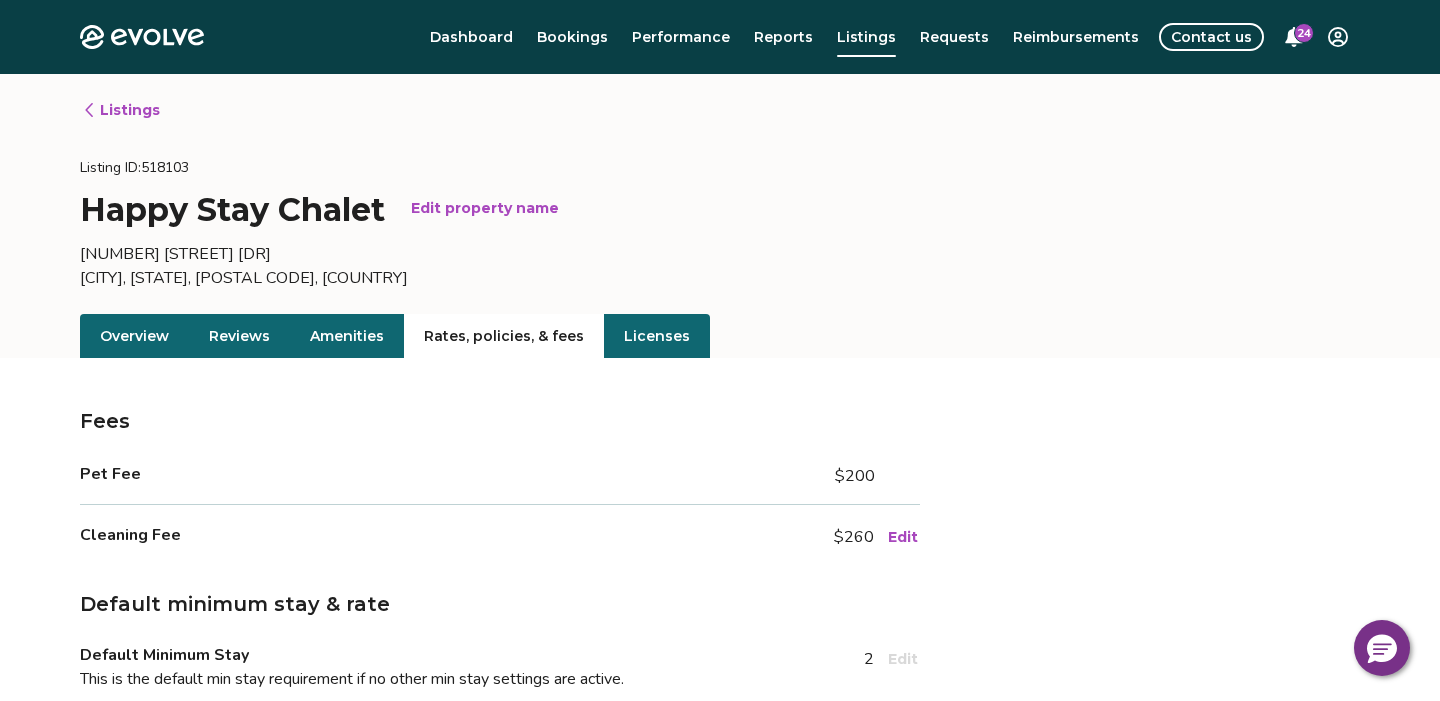 click on "Listings" at bounding box center (121, 110) 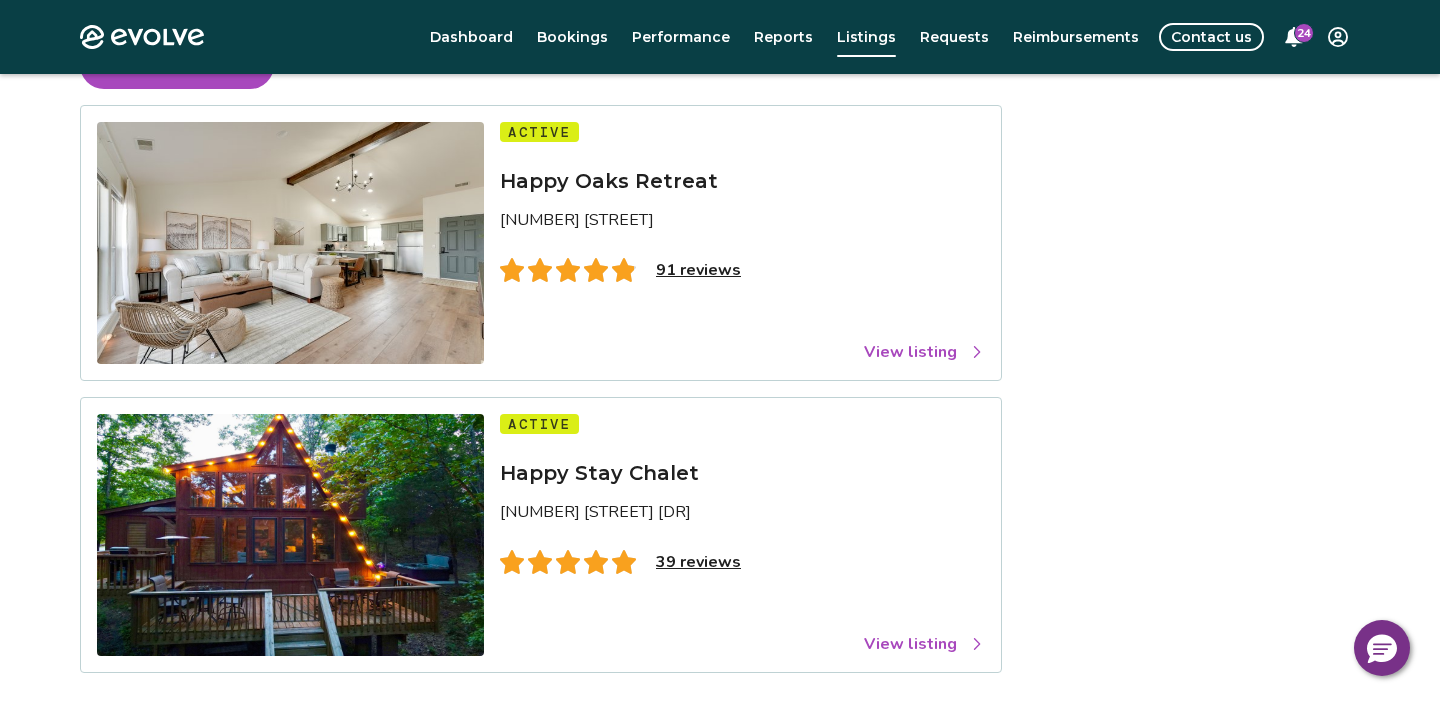 scroll, scrollTop: 149, scrollLeft: 0, axis: vertical 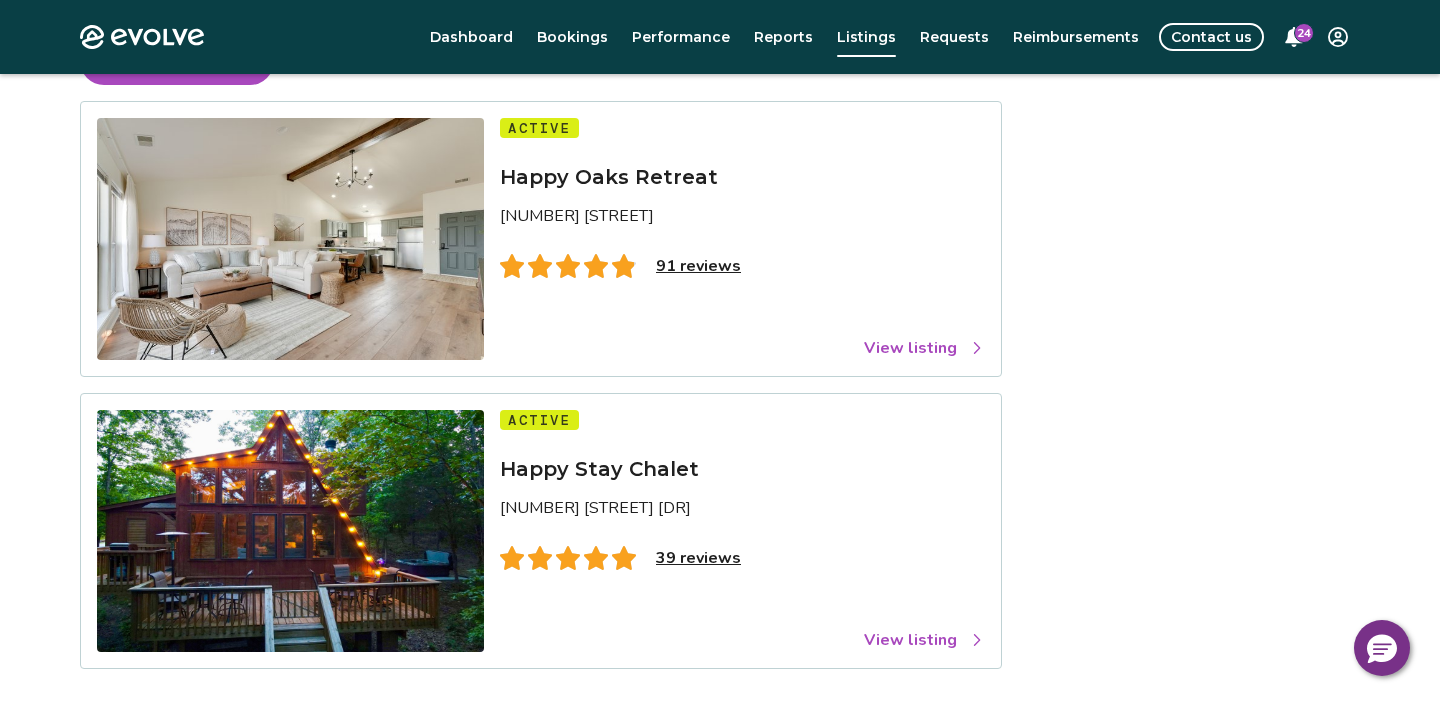 click on "91 reviews" at bounding box center [698, 266] 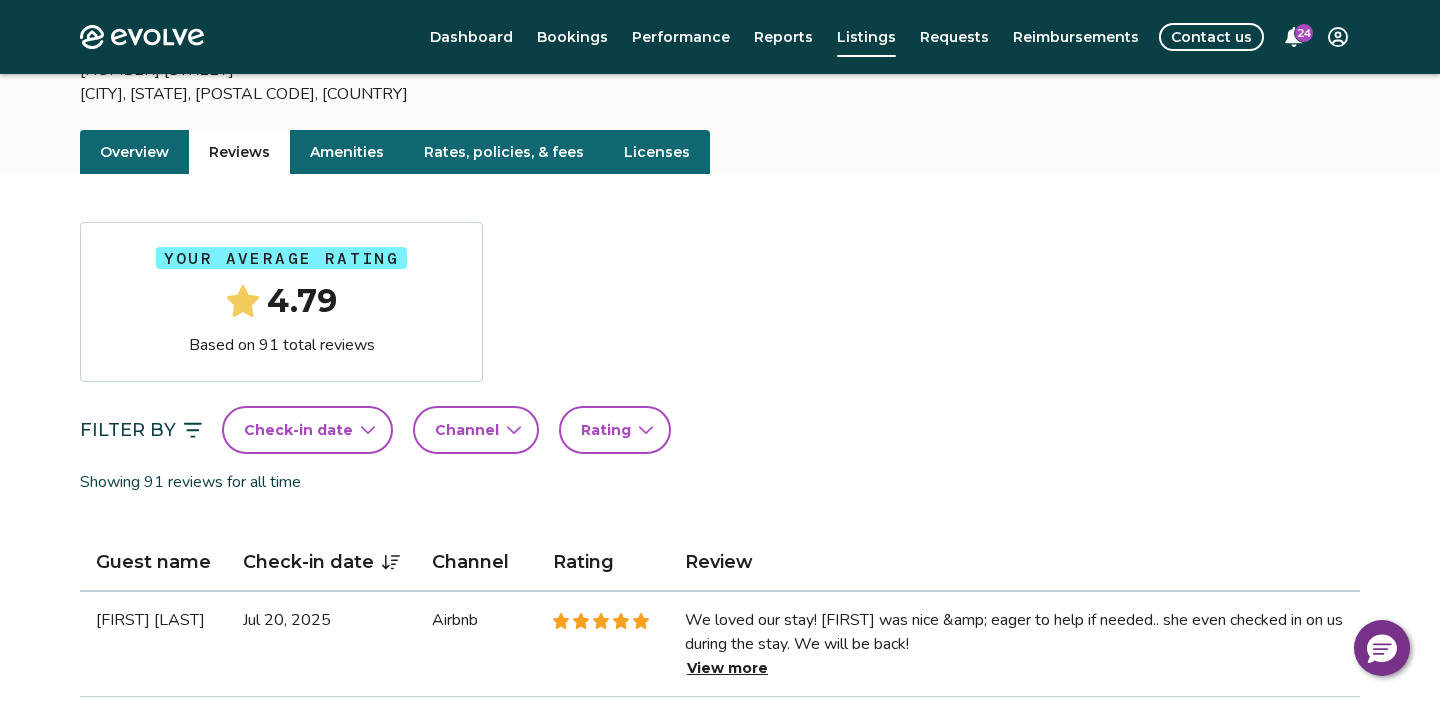 scroll, scrollTop: 0, scrollLeft: 0, axis: both 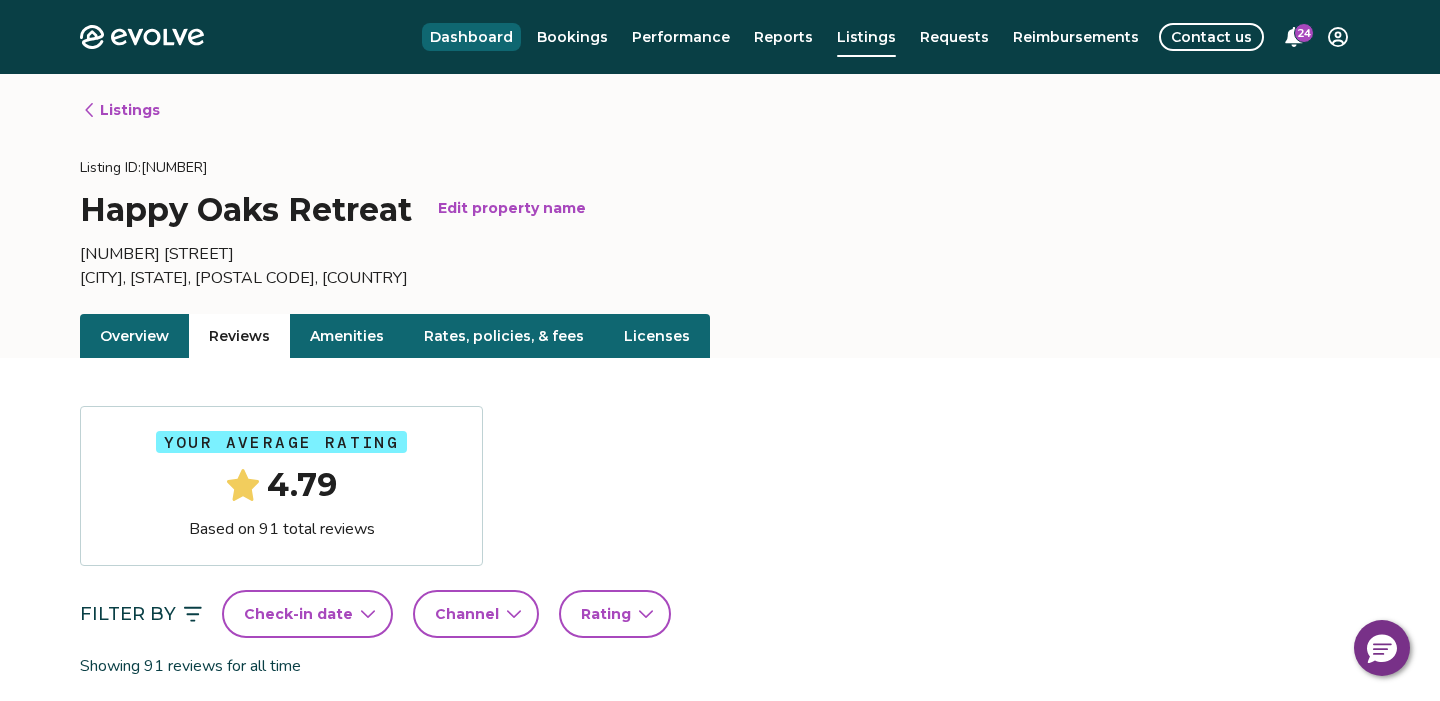 click on "Dashboard" at bounding box center (471, 37) 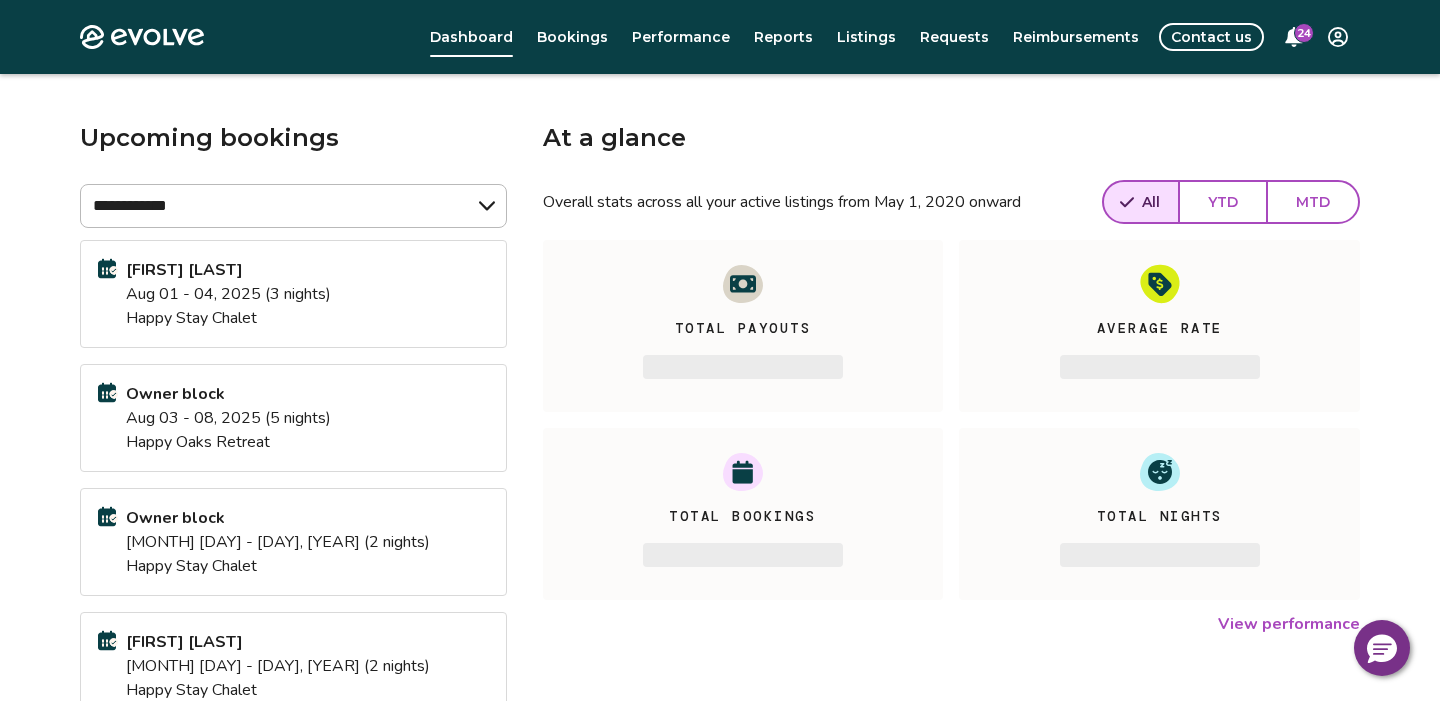 scroll, scrollTop: 75, scrollLeft: 0, axis: vertical 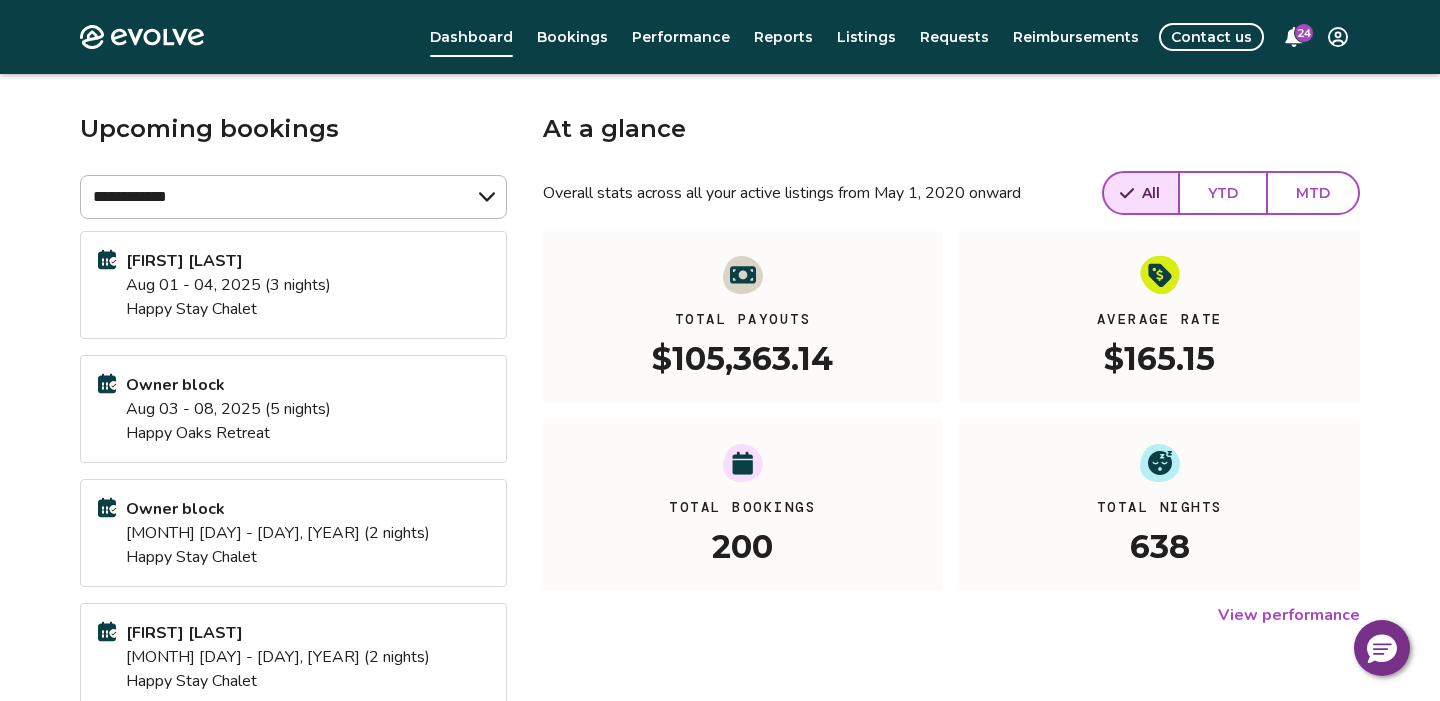click on "YTD" at bounding box center [1223, 193] 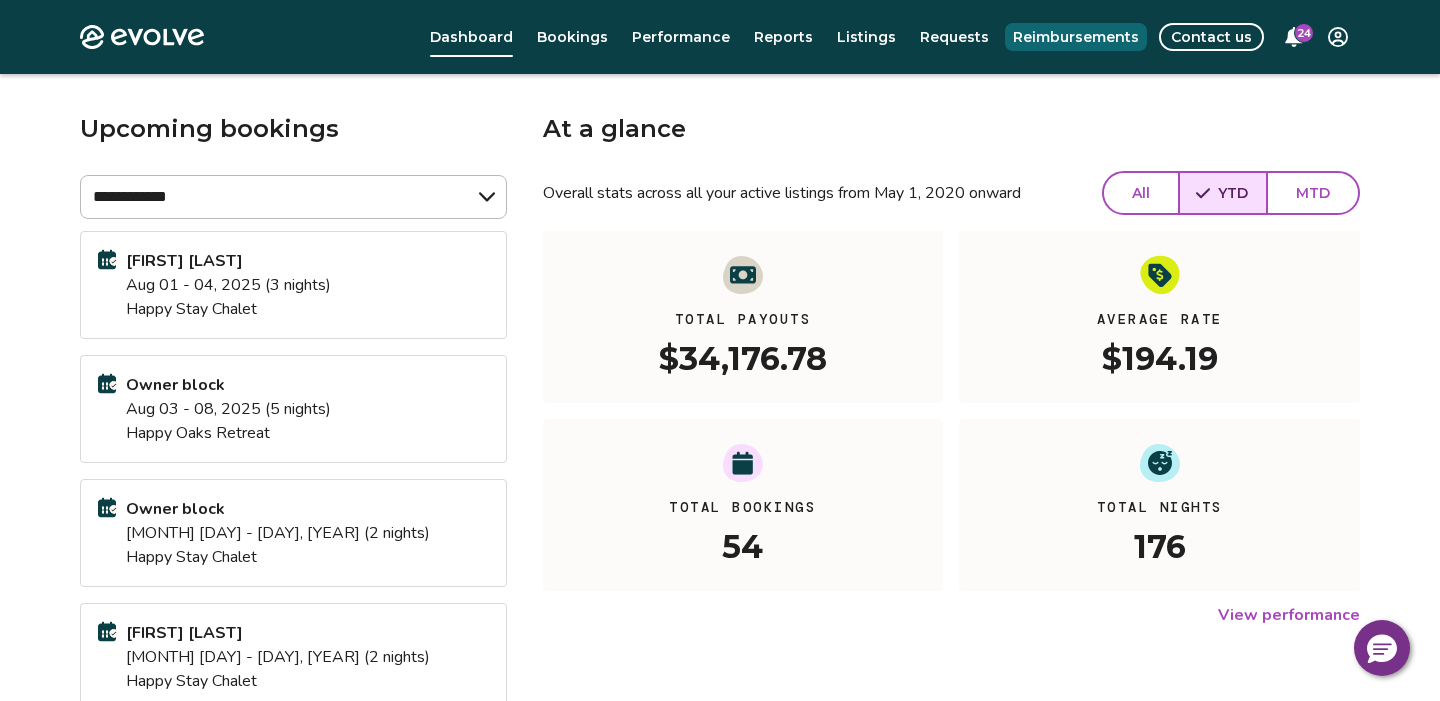 click on "Reimbursements" at bounding box center (1076, 37) 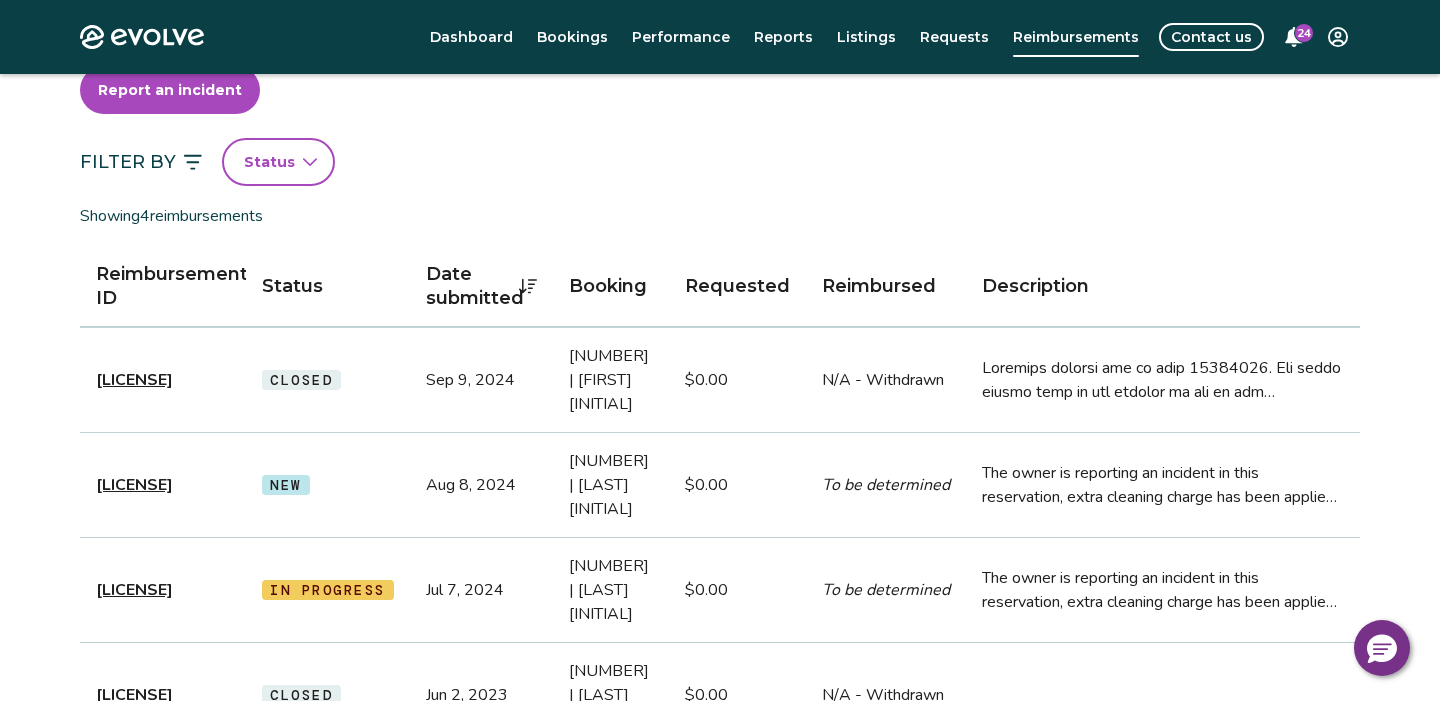 scroll, scrollTop: 0, scrollLeft: 0, axis: both 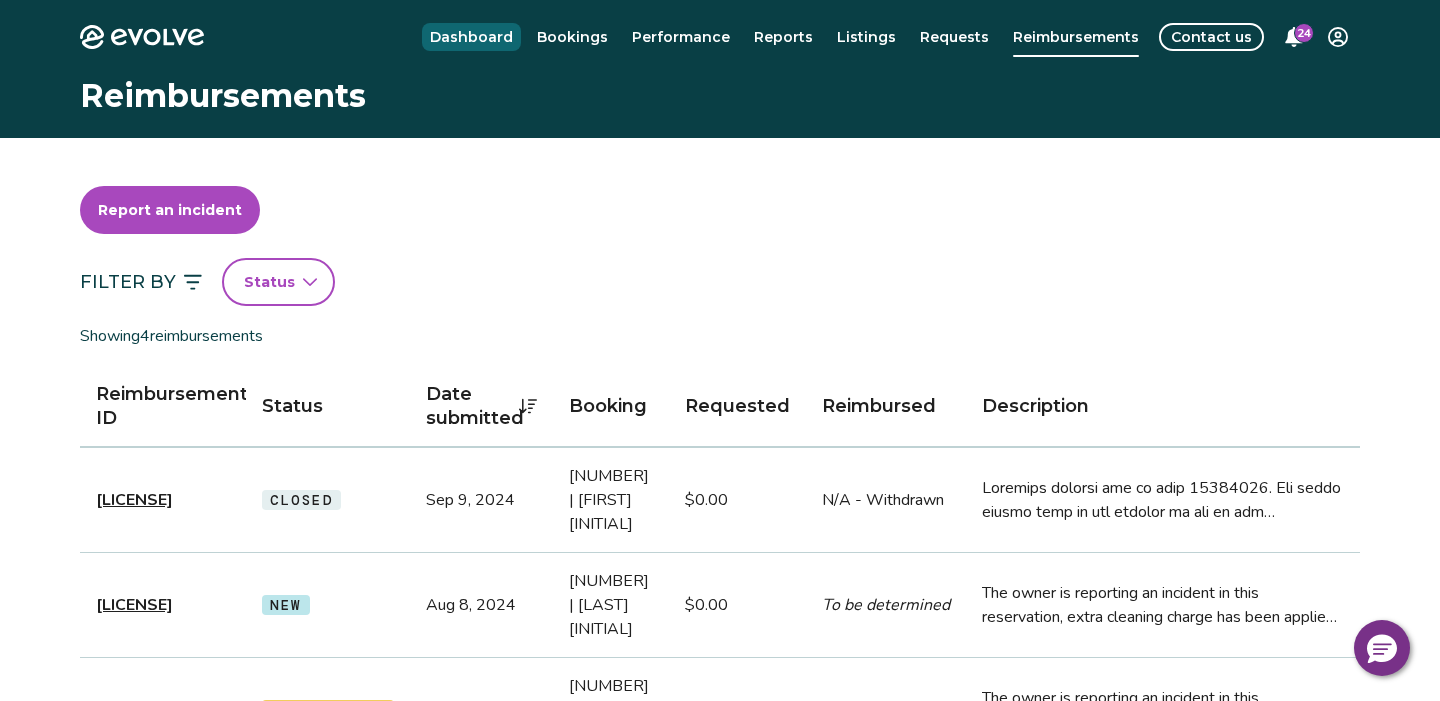 click on "Dashboard" at bounding box center (471, 37) 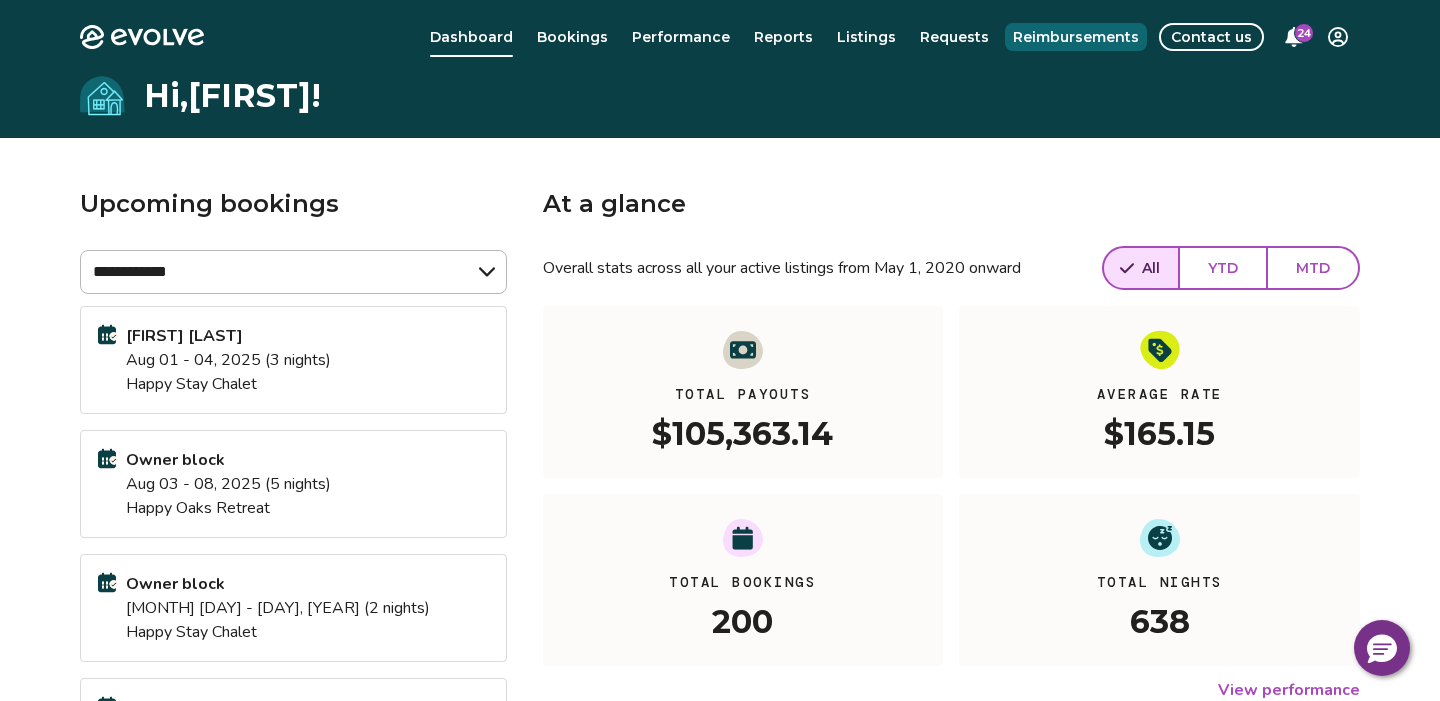 click on "Reimbursements" at bounding box center [1076, 37] 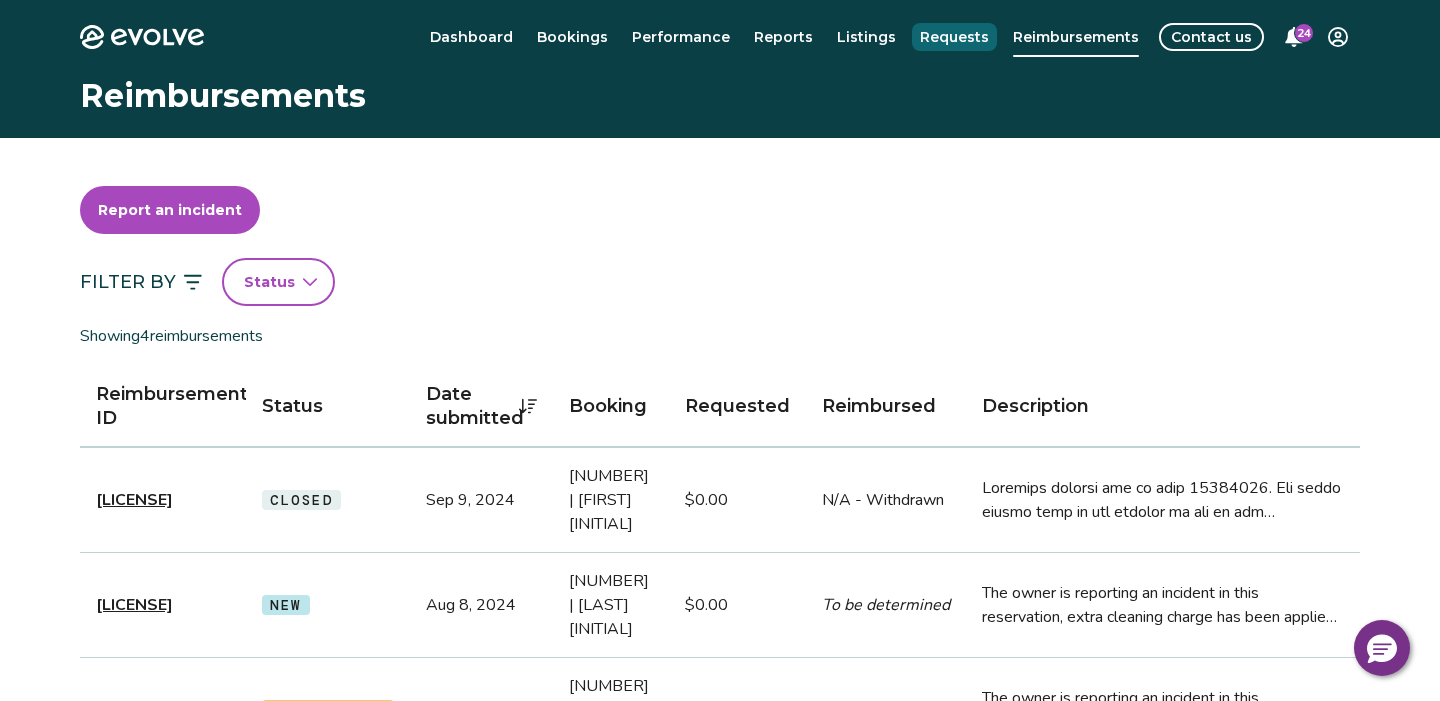 click on "Requests" at bounding box center [954, 37] 